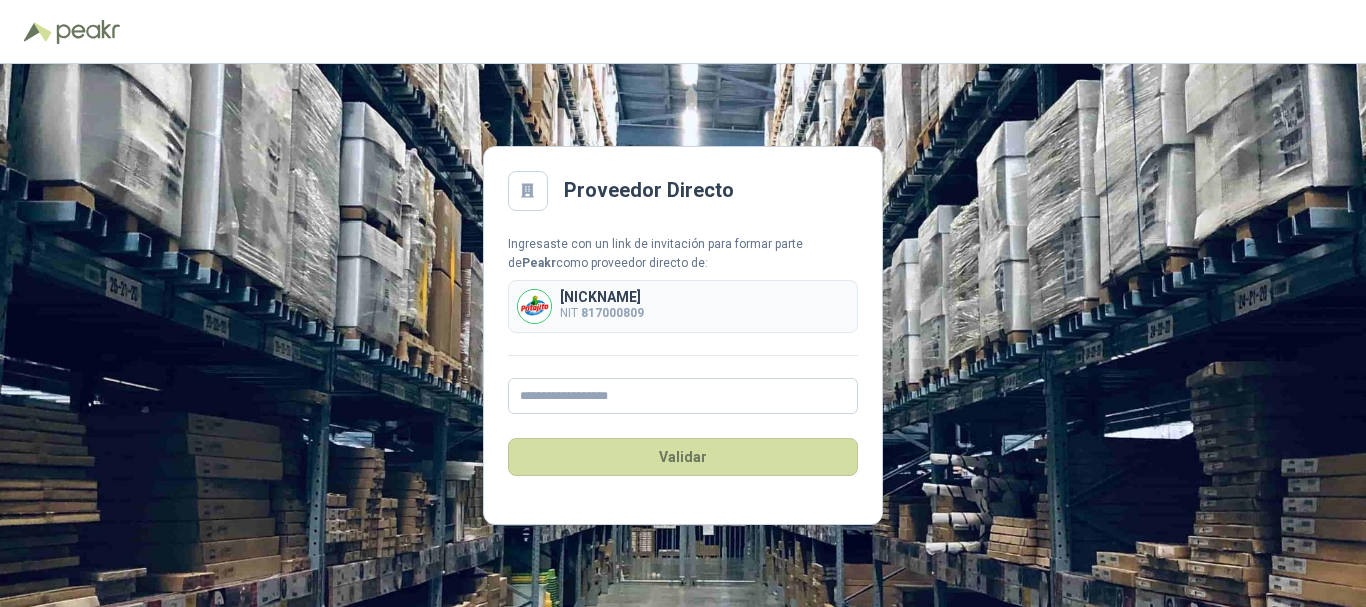 scroll, scrollTop: 0, scrollLeft: 0, axis: both 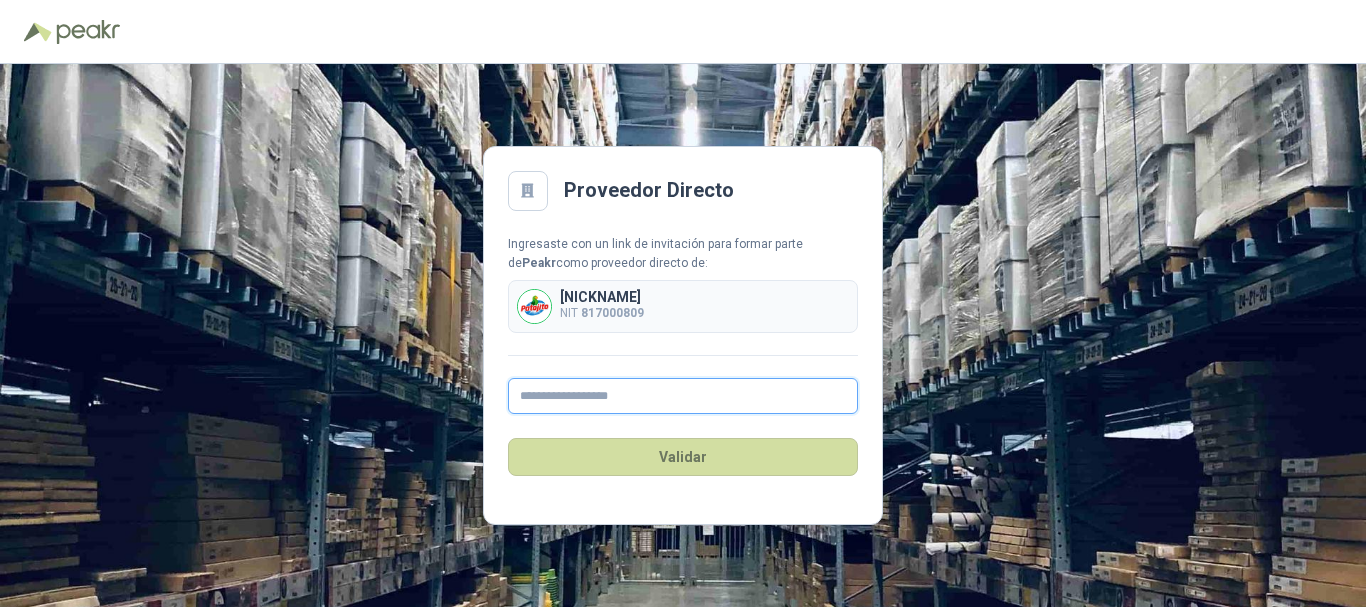 click at bounding box center [683, 396] 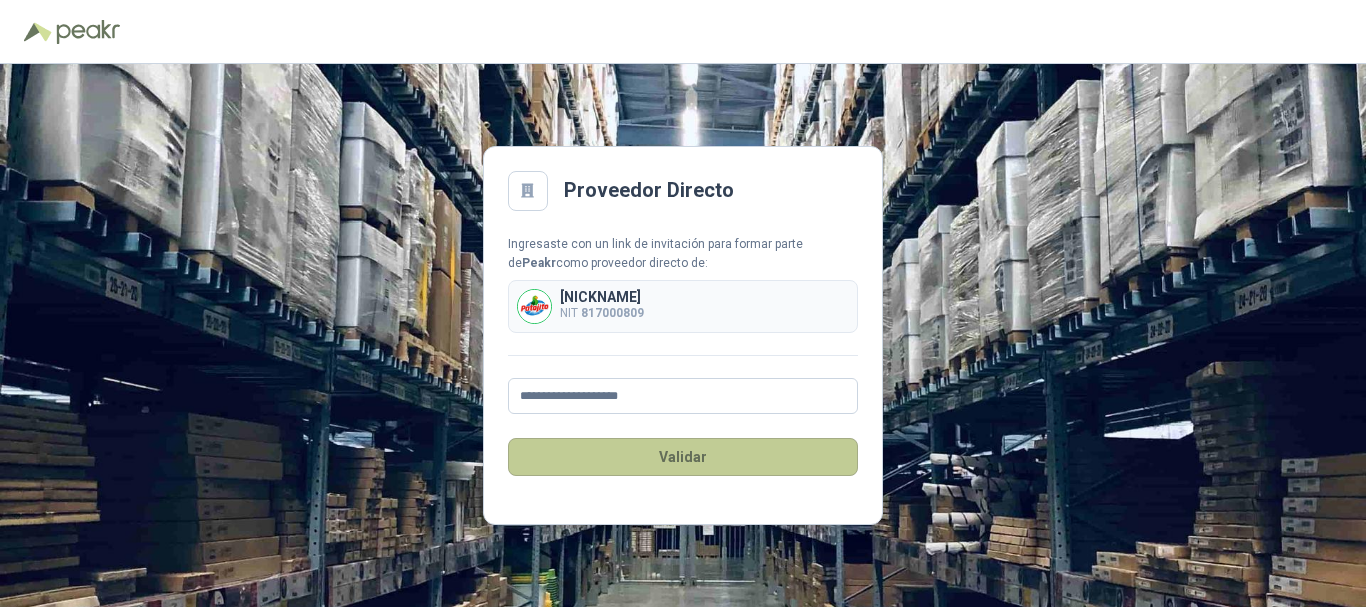 click on "Validar" at bounding box center (683, 457) 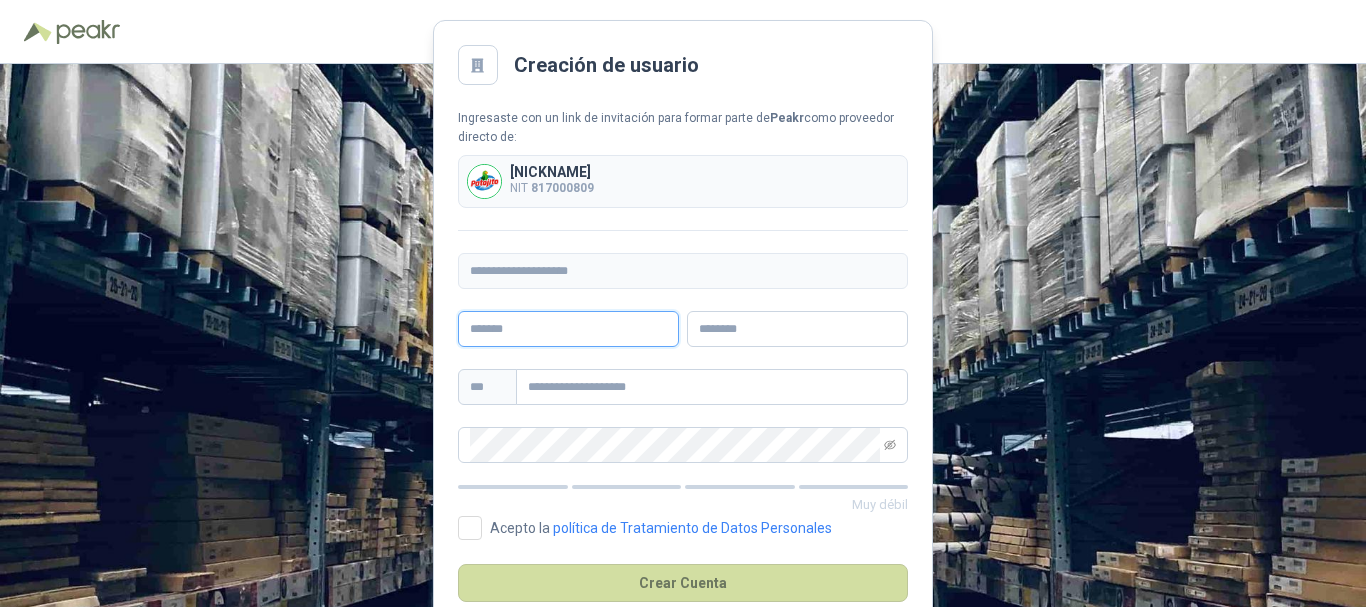 click at bounding box center (568, 329) 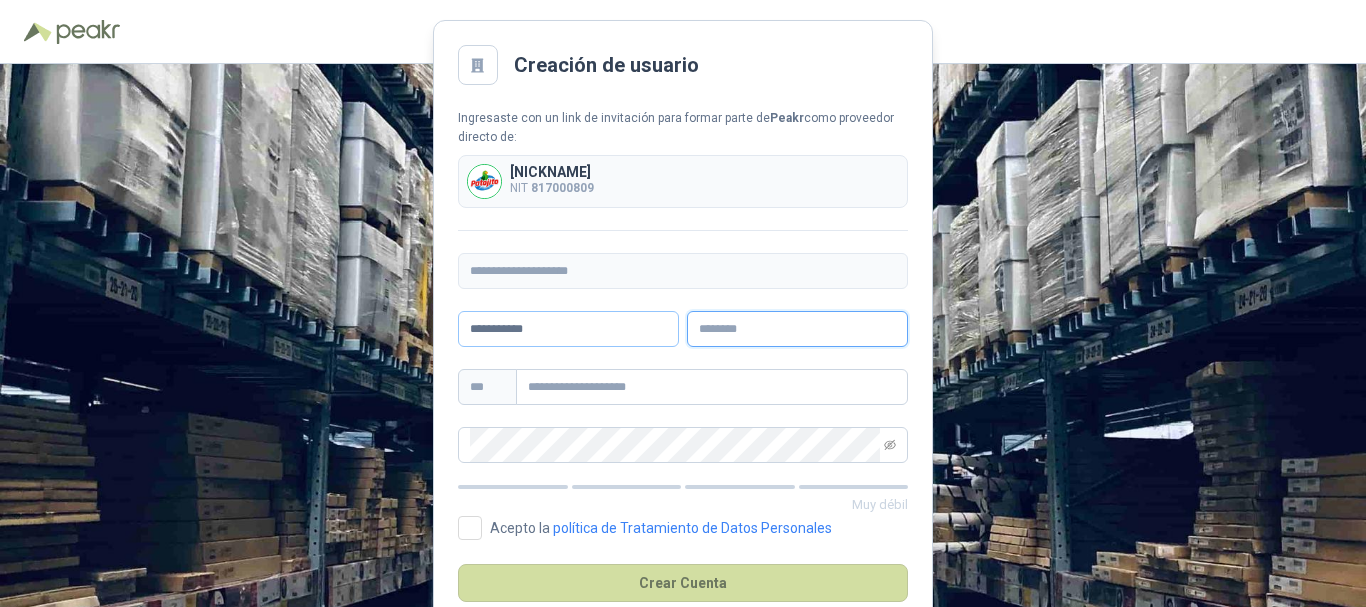 type on "**********" 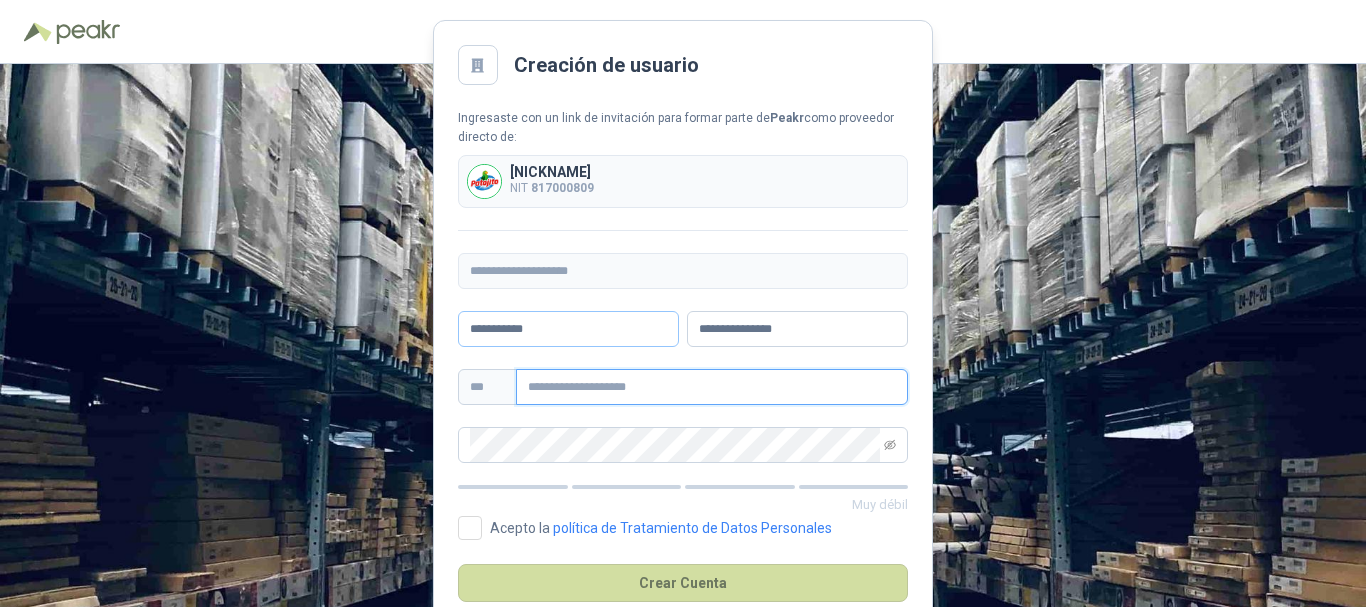 type on "**********" 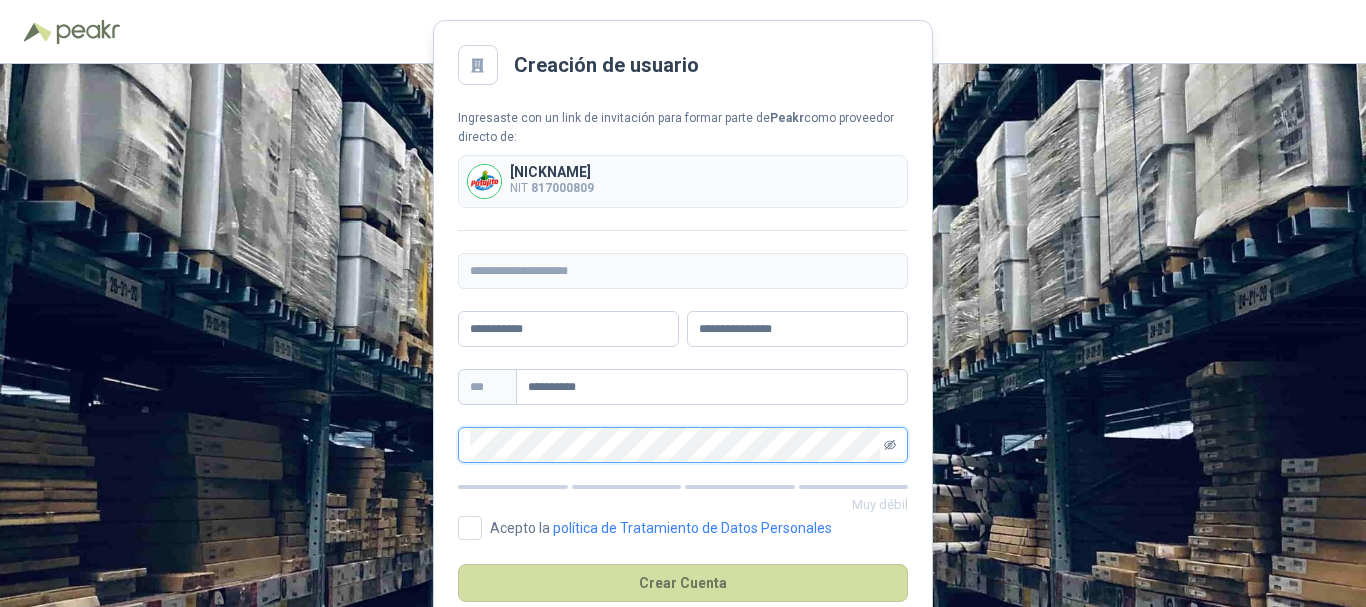 click at bounding box center (890, 445) 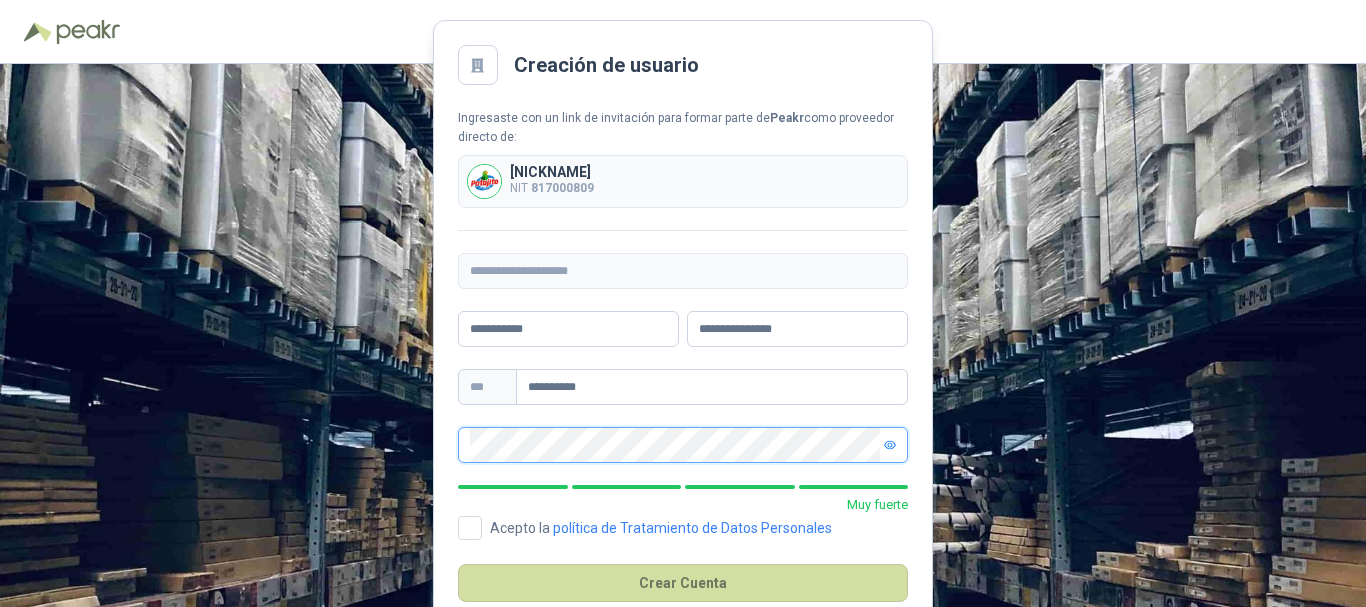 click on "**********" at bounding box center (683, 335) 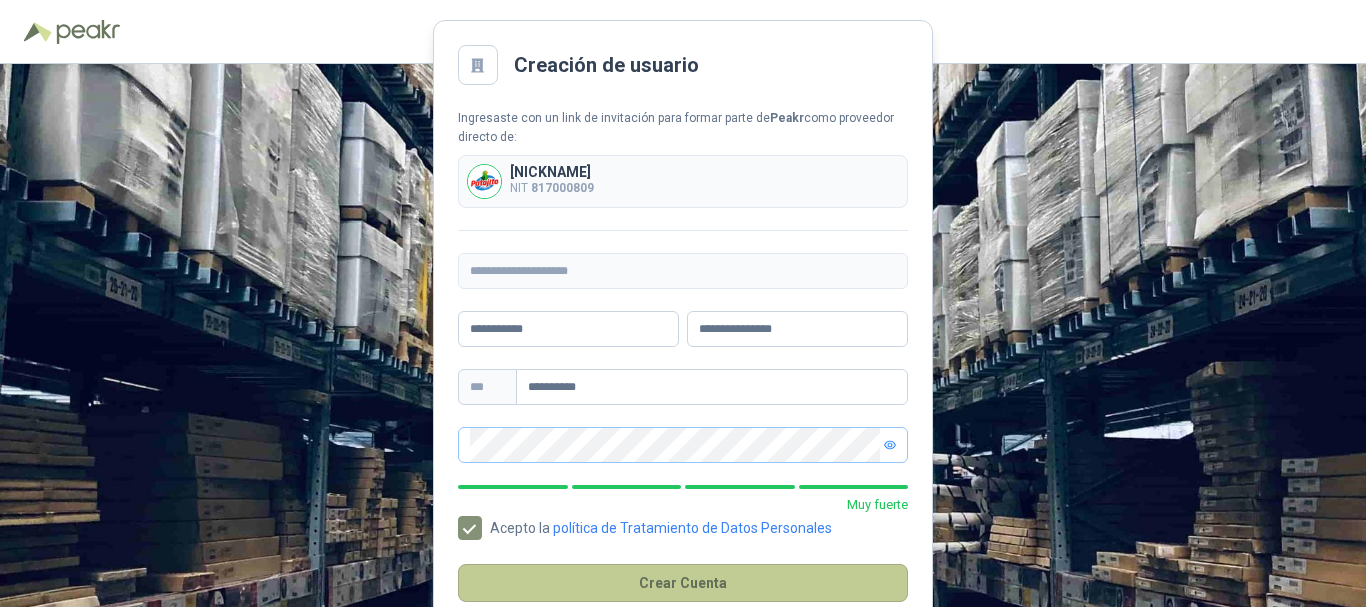 click on "Crear Cuenta" at bounding box center [683, 583] 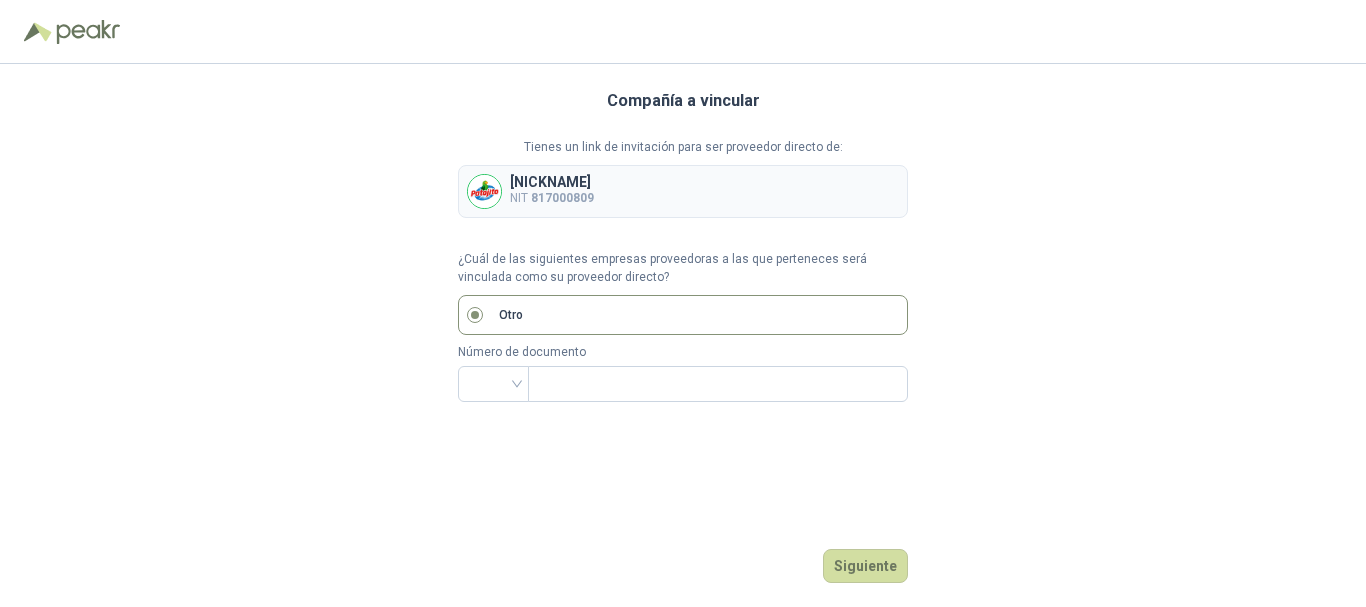 click on "¿Cuál de las siguientes empresas proveedoras a las que perteneces será vinculada como su proveedor directo?" at bounding box center [683, 269] 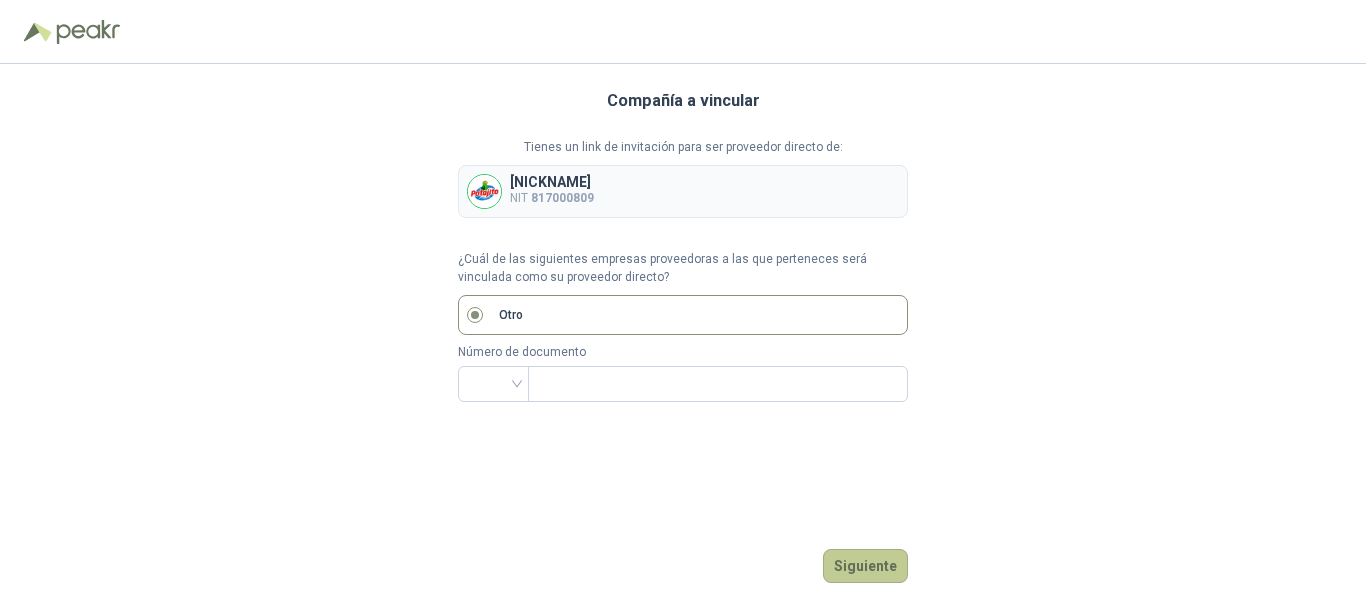 click on "Siguiente" at bounding box center [865, 566] 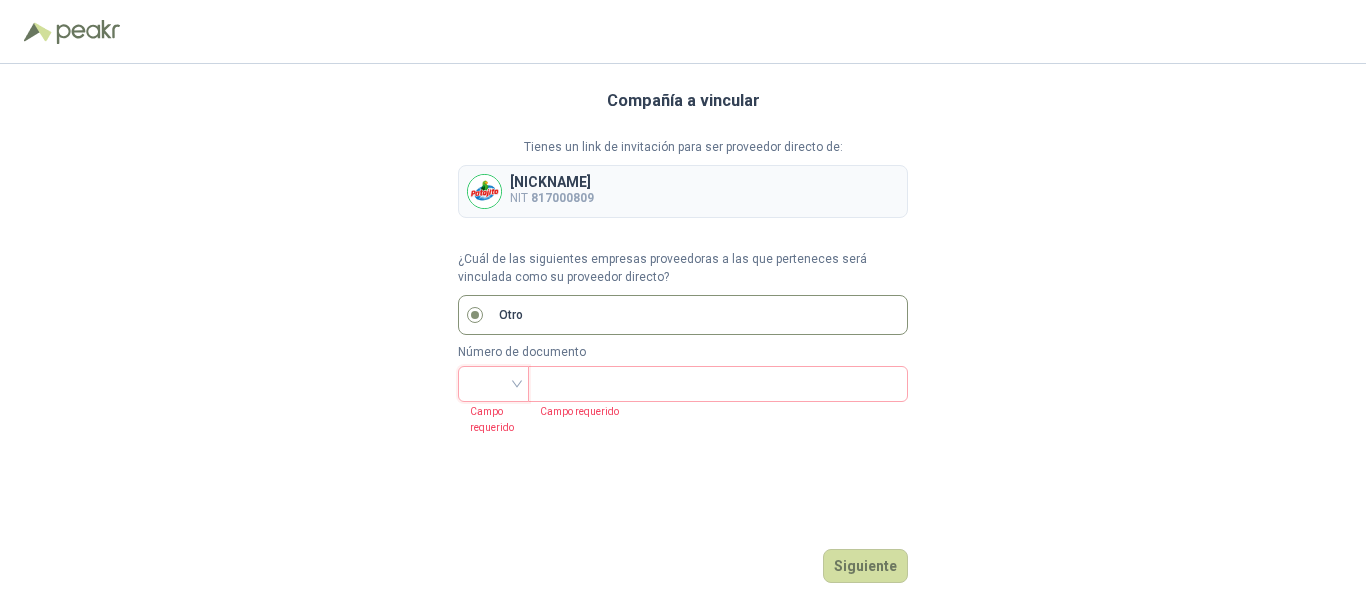 click at bounding box center (493, 384) 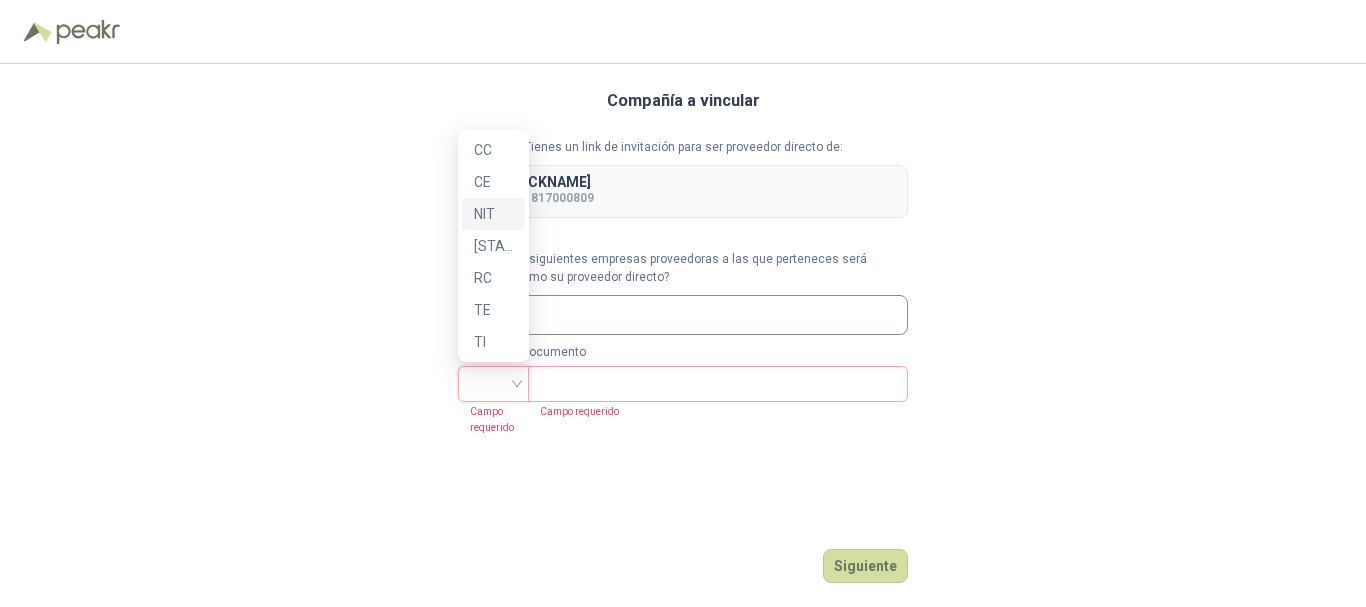 click on "NIT" at bounding box center [493, 214] 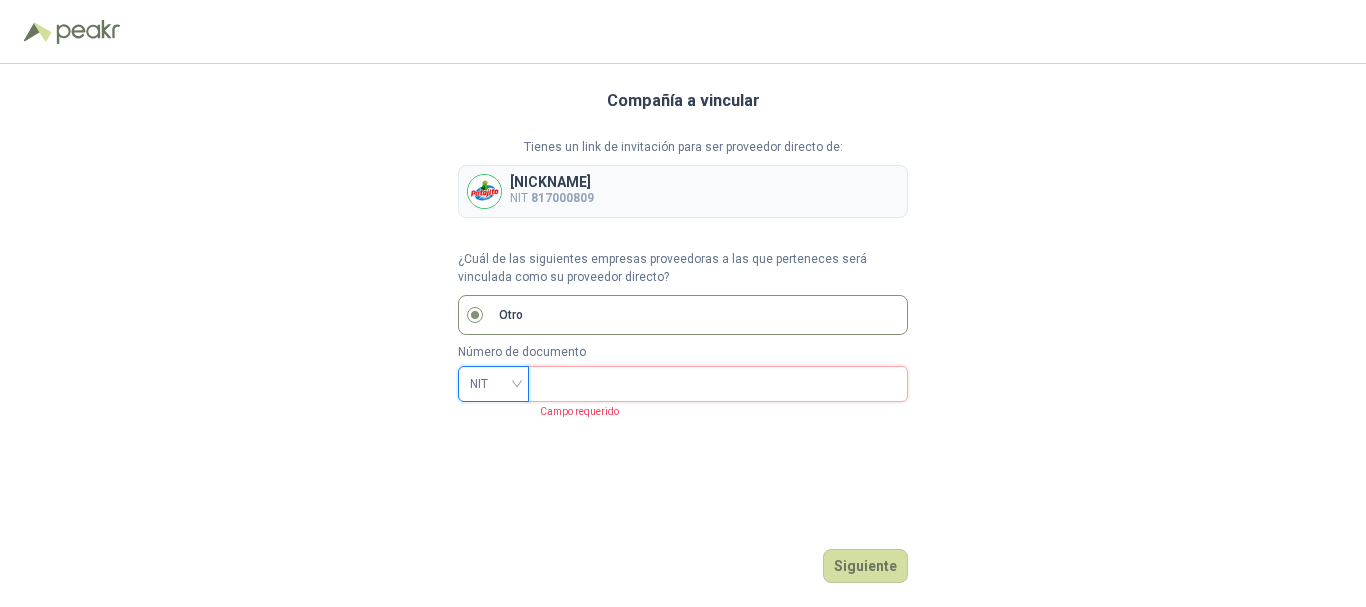 click at bounding box center (716, 384) 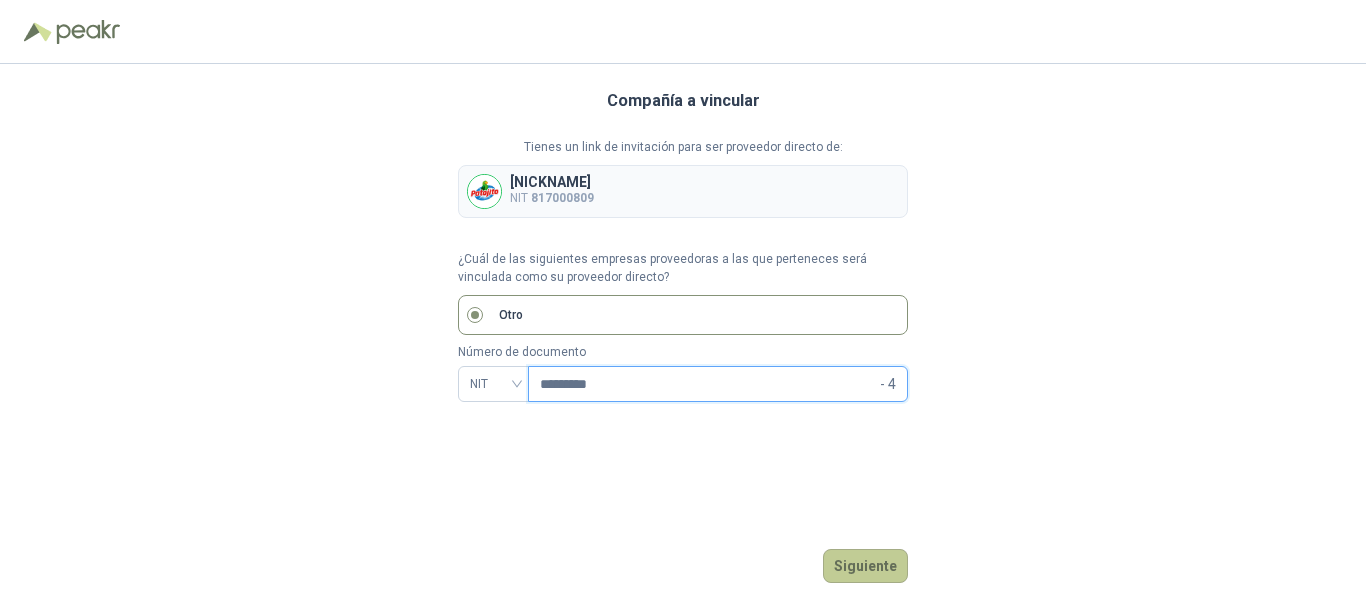 type on "*********" 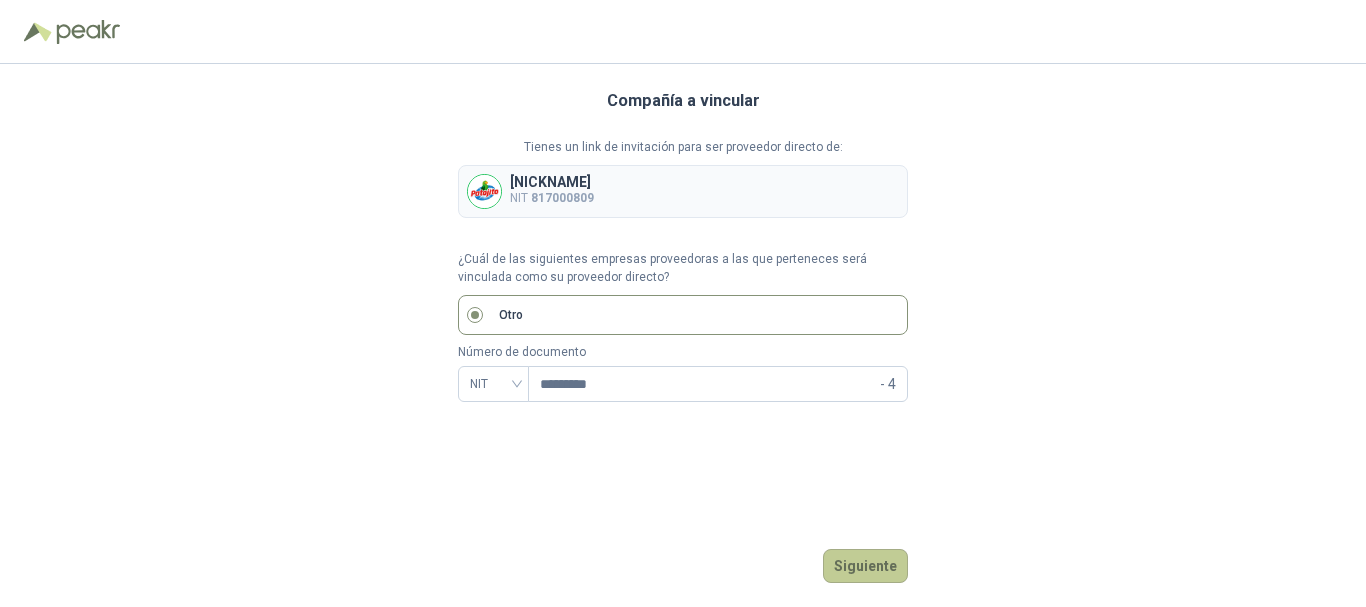 click on "Siguiente" at bounding box center [865, 566] 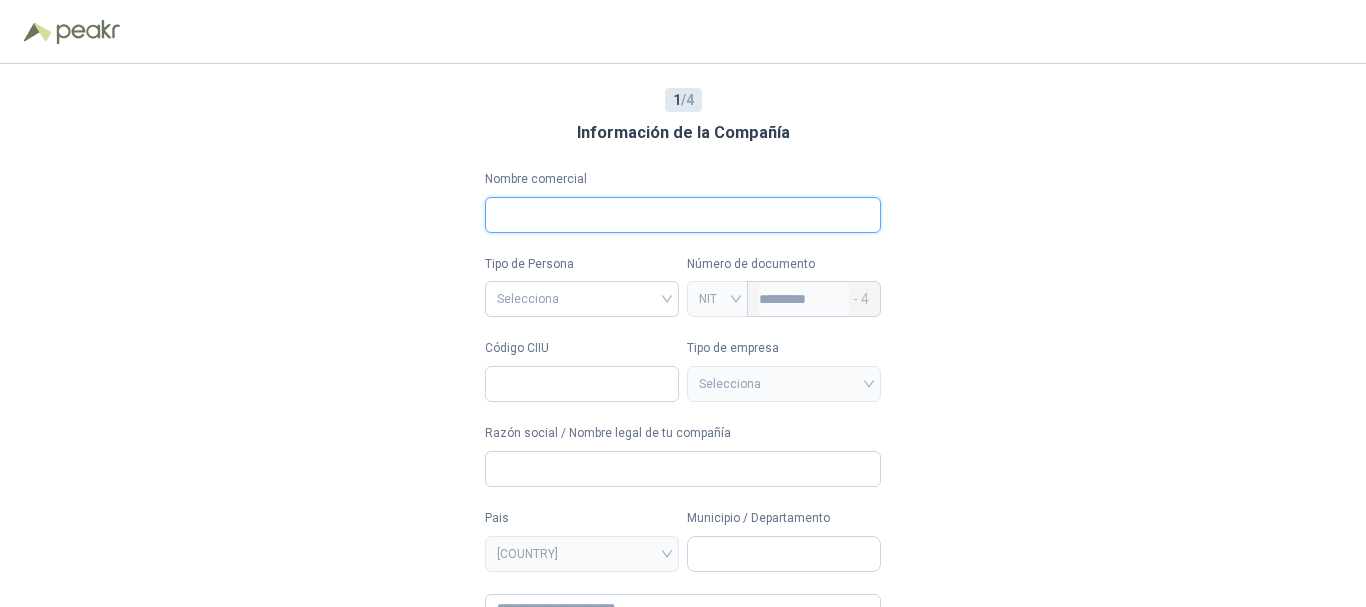click on "Nombre comercial" at bounding box center [683, 215] 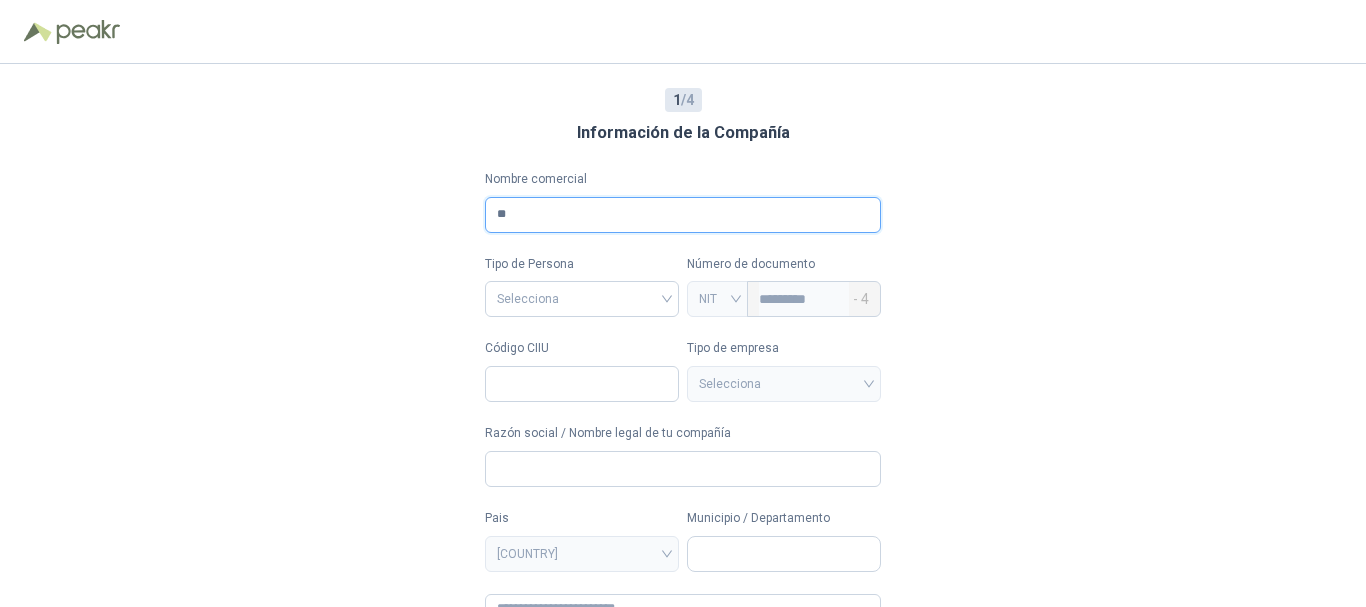 type on "**********" 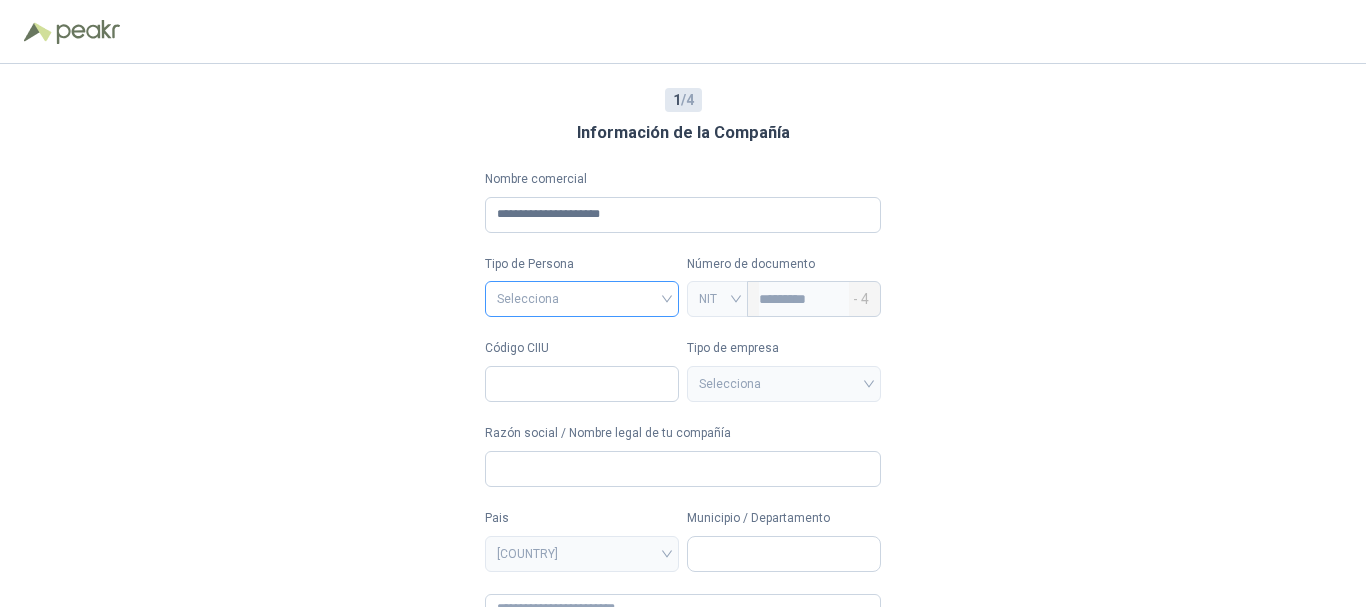 click at bounding box center [582, 297] 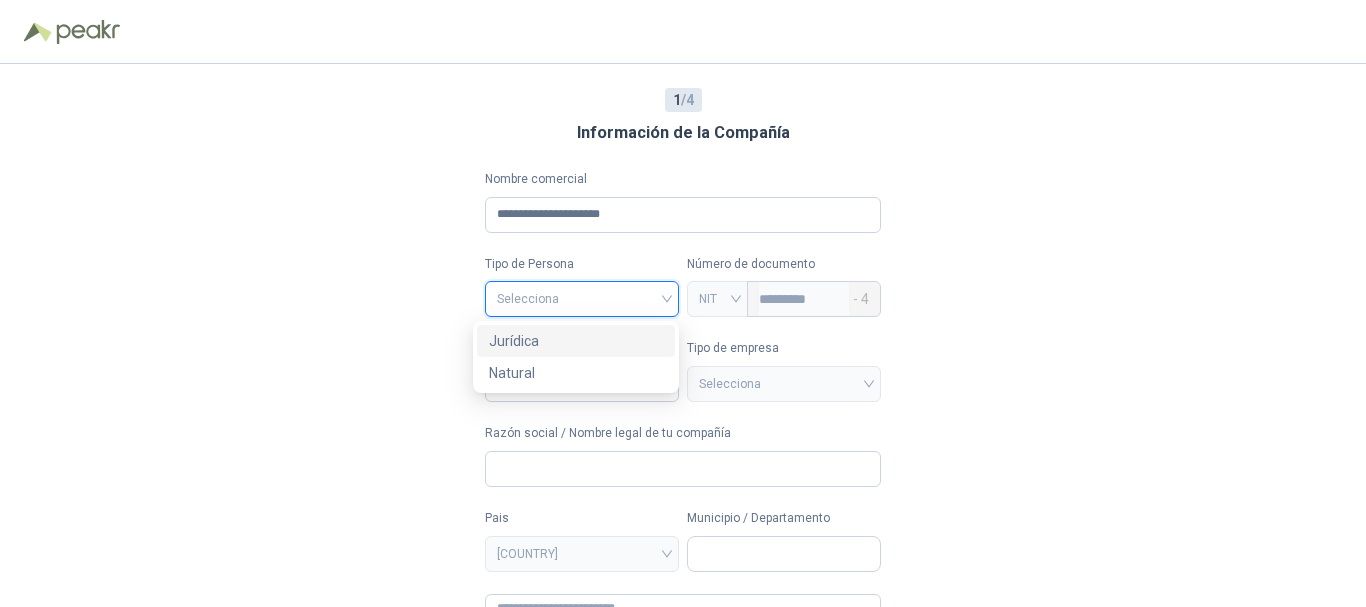 click on "Jurídica" at bounding box center (576, 341) 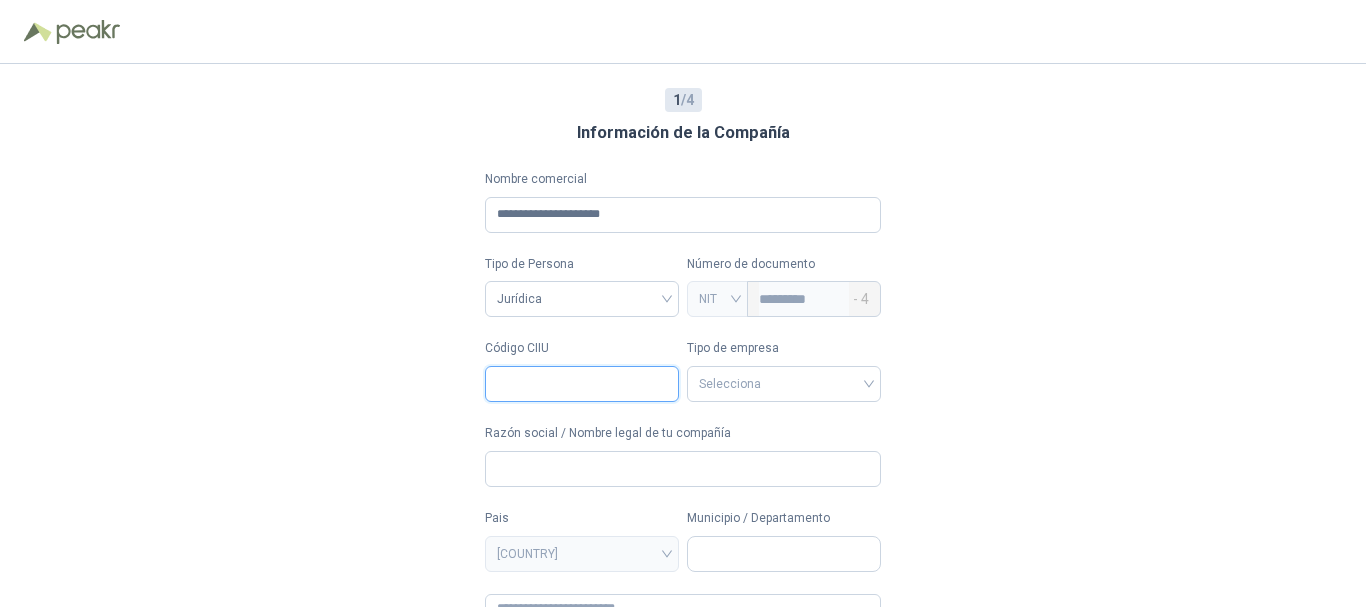 click on "Código CIIU" at bounding box center (582, 384) 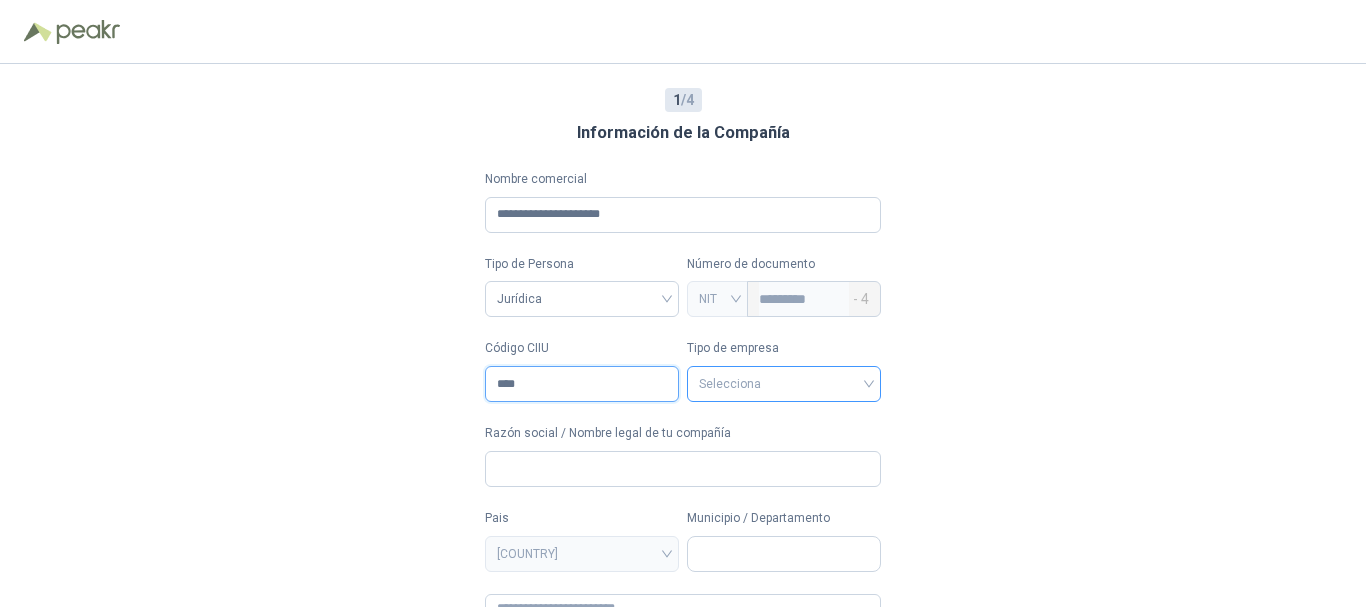 click on "Selecciona" at bounding box center [784, 384] 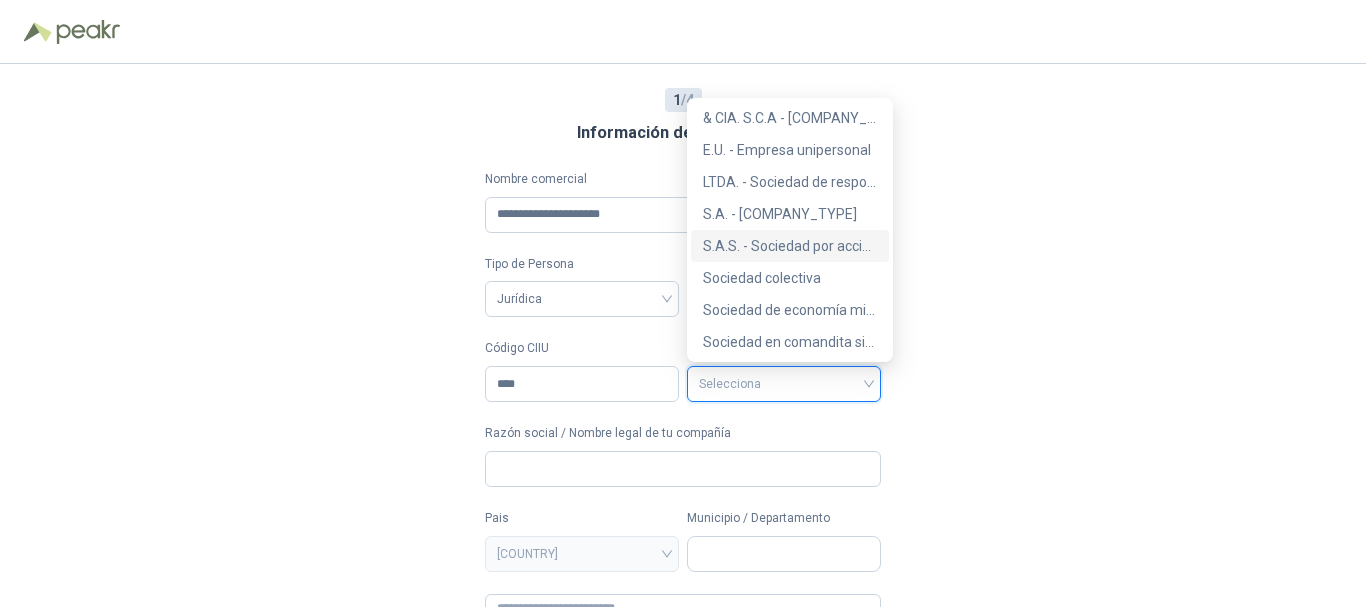 click on "S.A.S. - Sociedad por acciones simplificada" at bounding box center (790, 246) 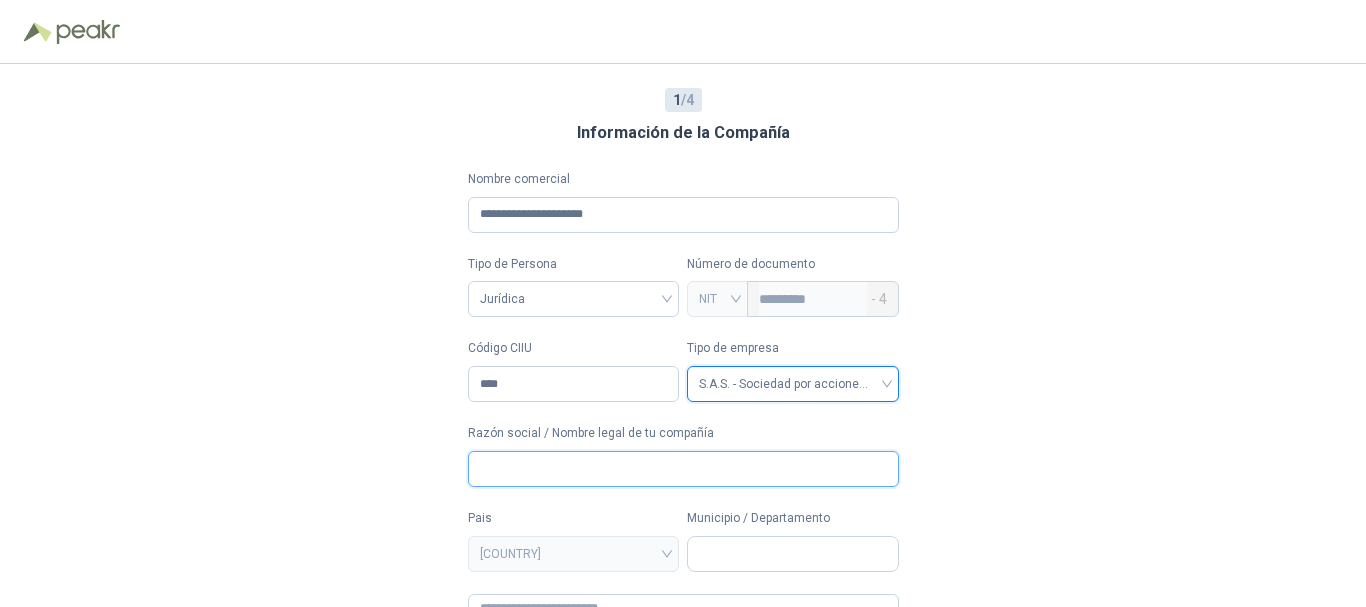 click on "Razón social / Nombre legal de tu compañía" at bounding box center (683, 469) 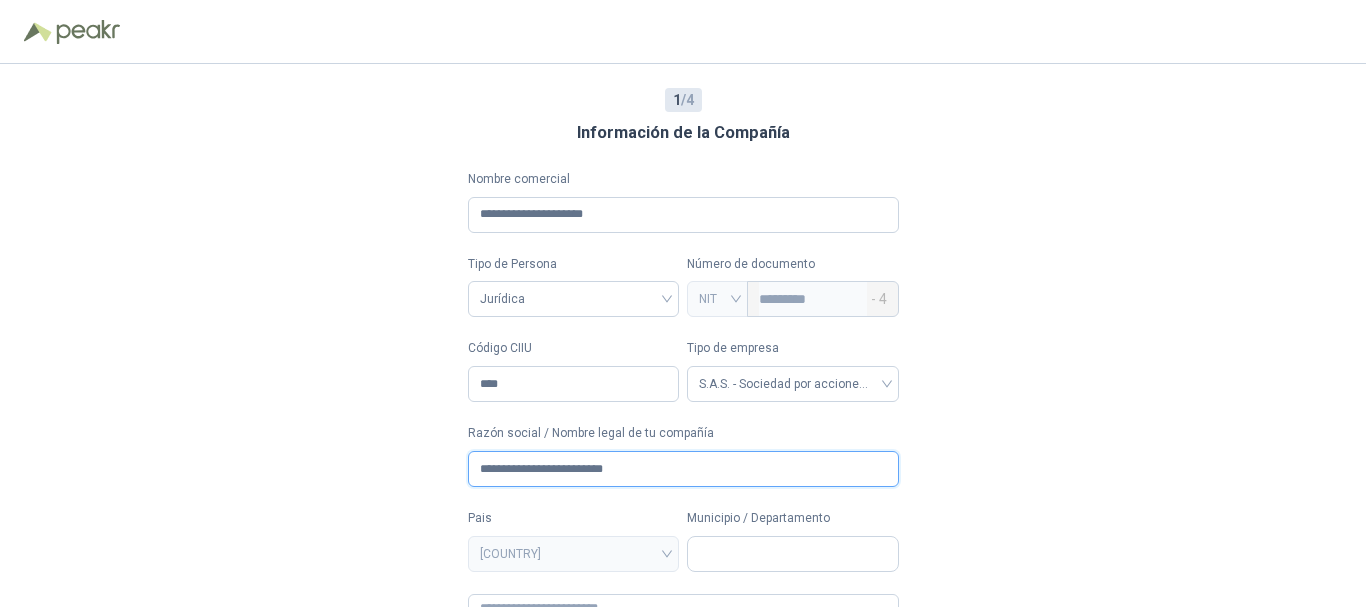type on "**********" 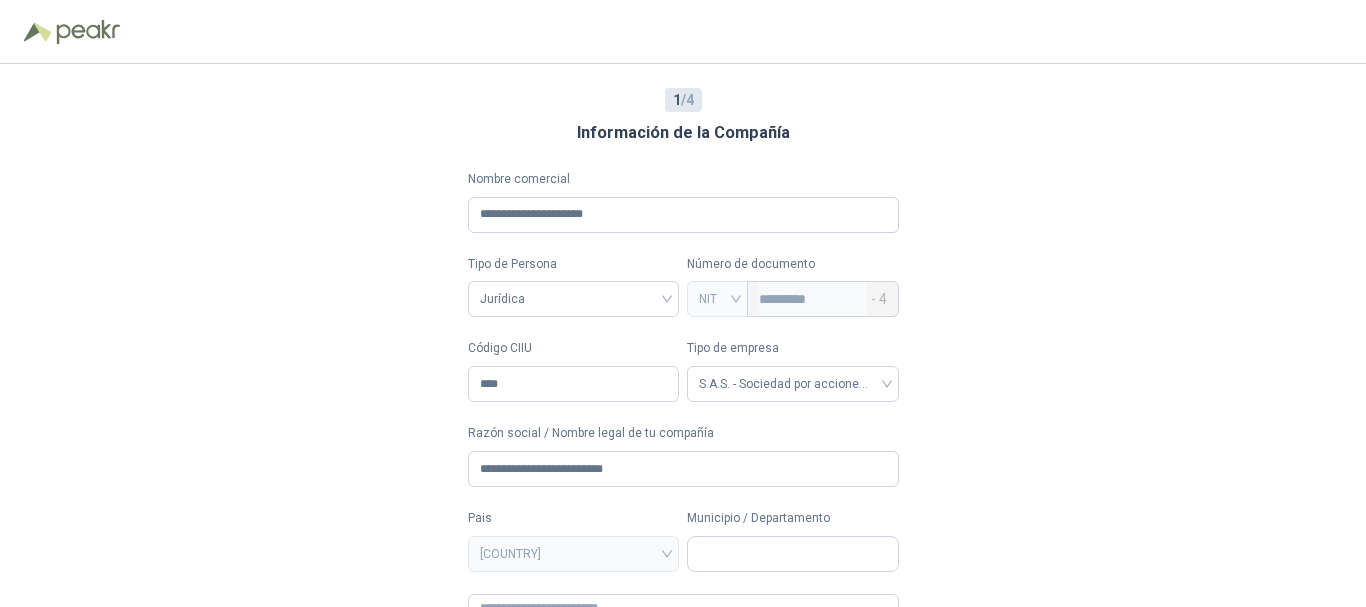 click on "**********" at bounding box center [683, 335] 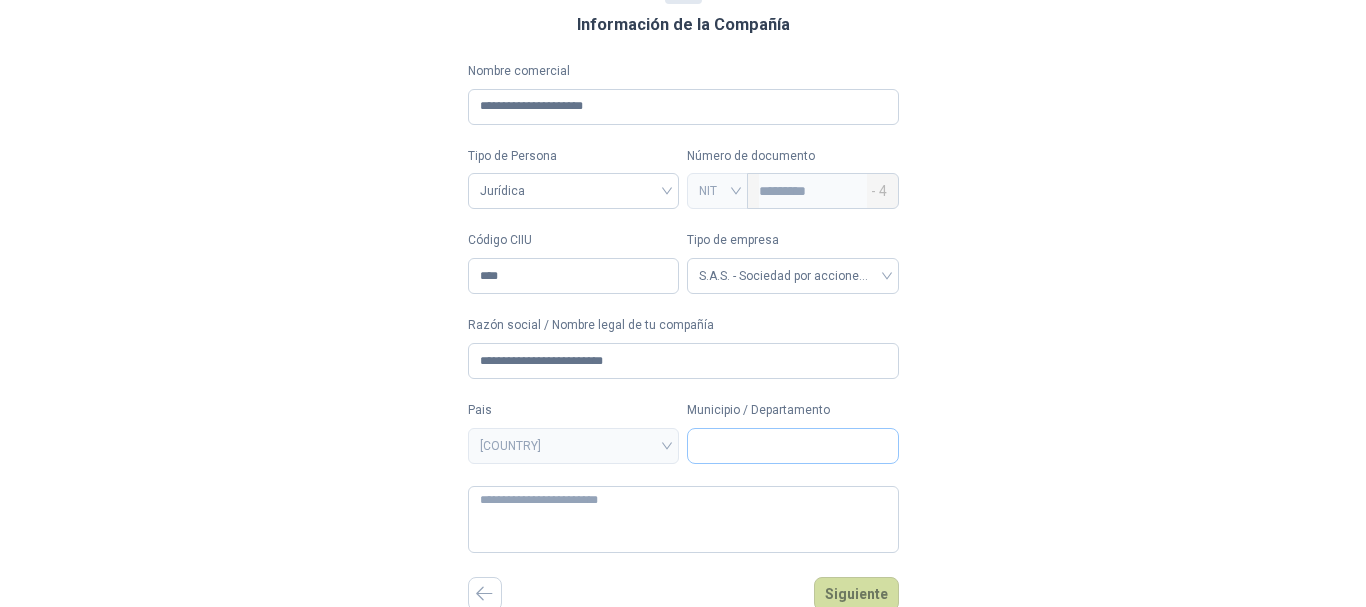 scroll, scrollTop: 112, scrollLeft: 0, axis: vertical 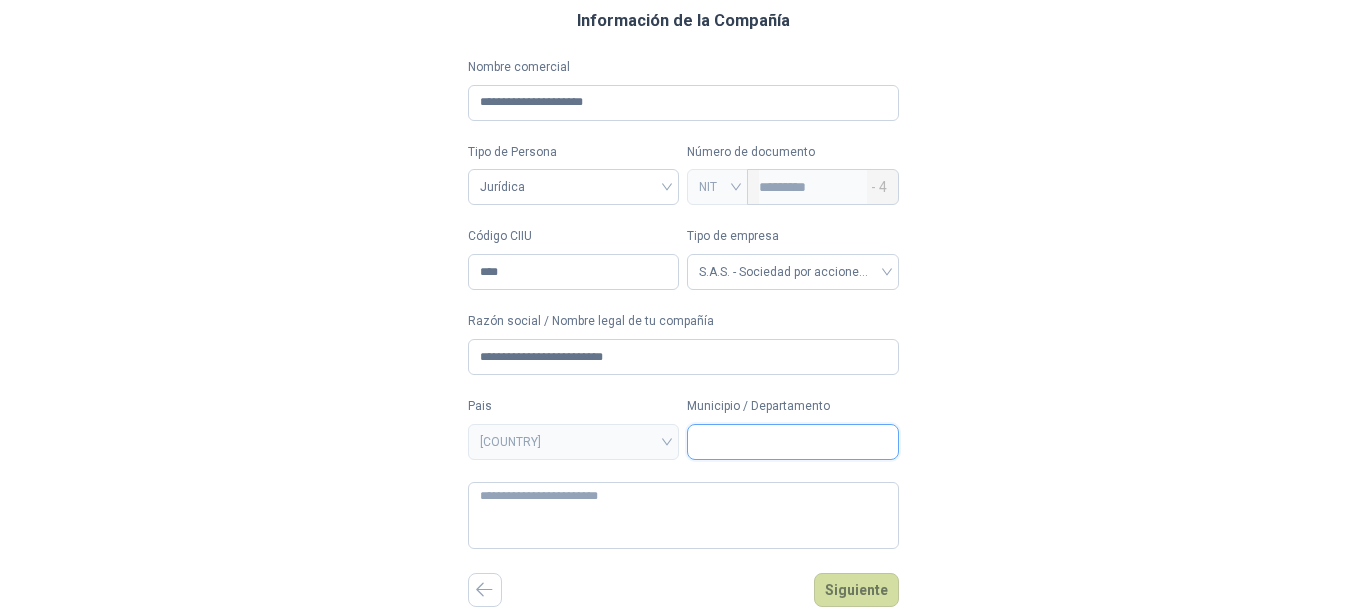 click on "Municipio / Departamento" at bounding box center [793, 442] 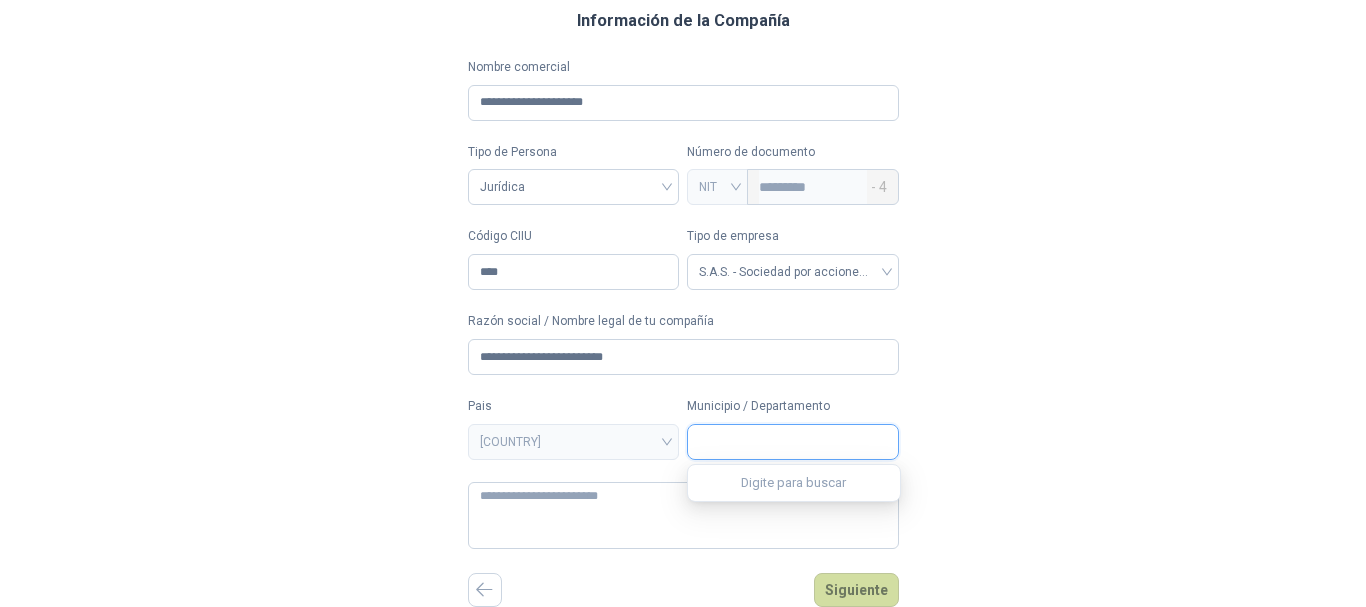 type on "****" 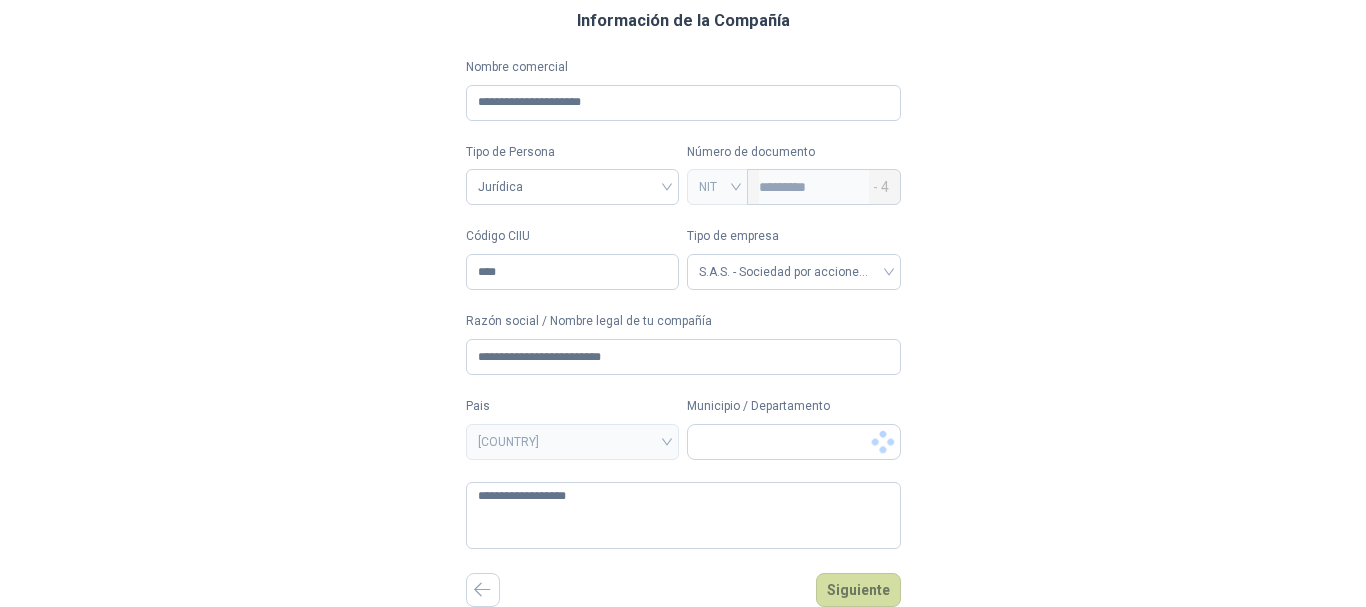 click on "**********" at bounding box center [683, 223] 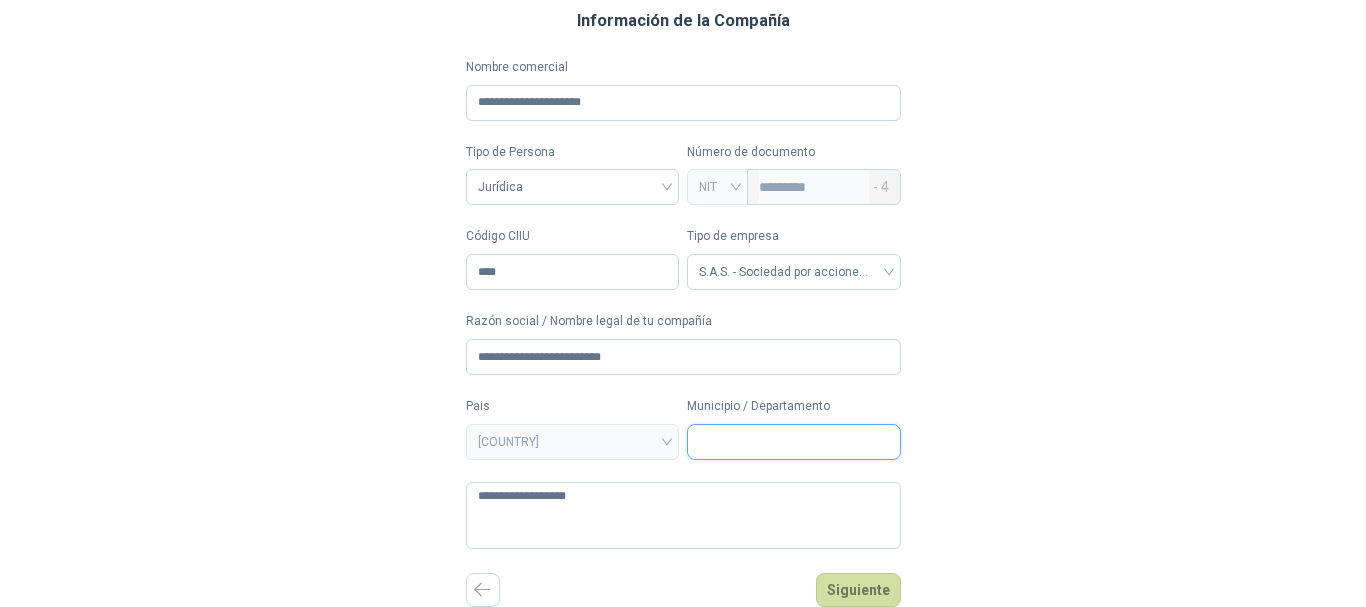 click on "Municipio / Departamento" at bounding box center (794, 442) 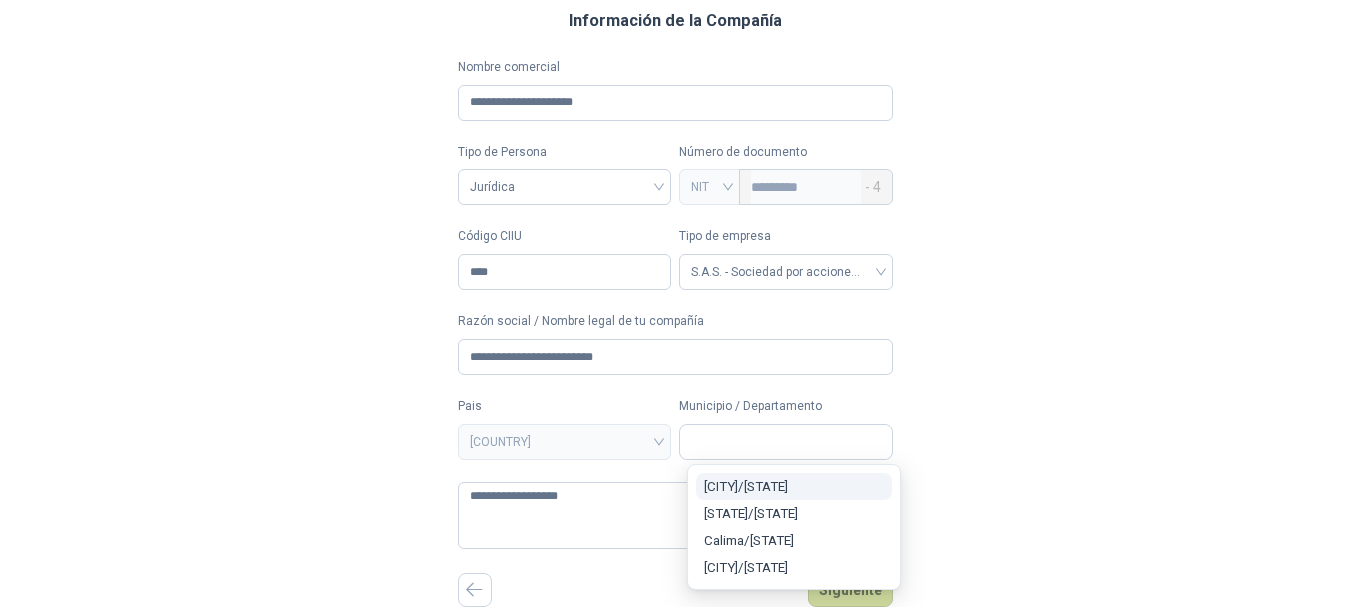 click on "[CITY] / [STATE]" at bounding box center [746, 486] 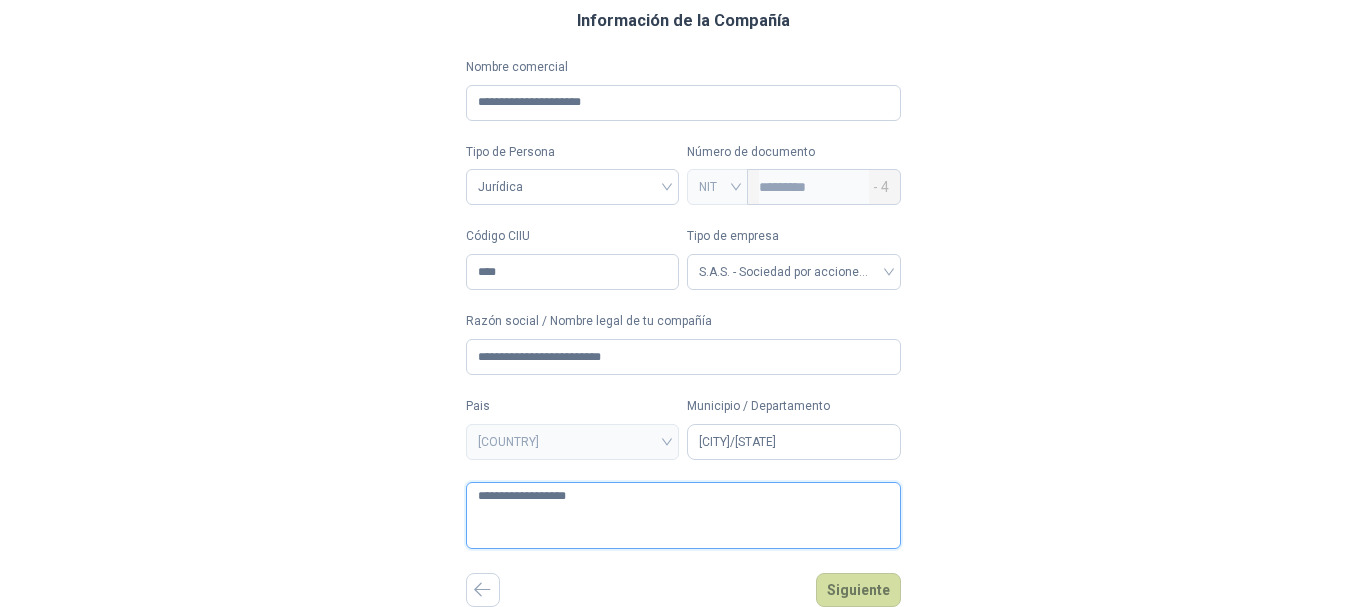 click on "**********" at bounding box center (683, 515) 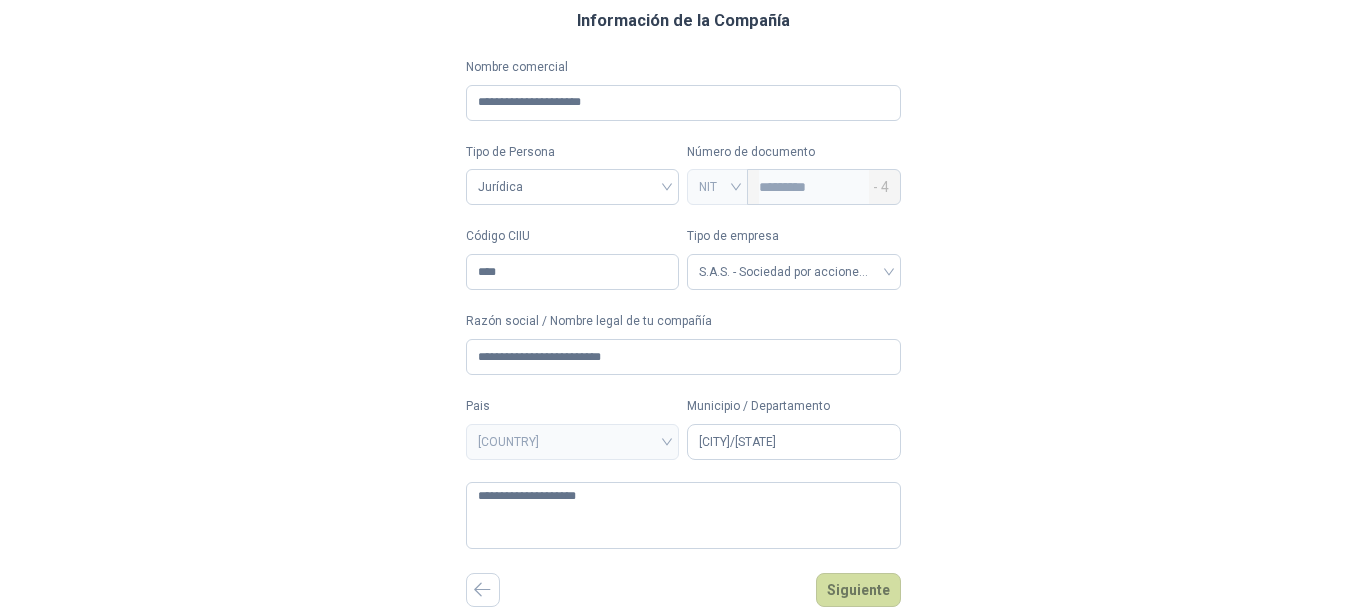 click on "**********" at bounding box center [683, 223] 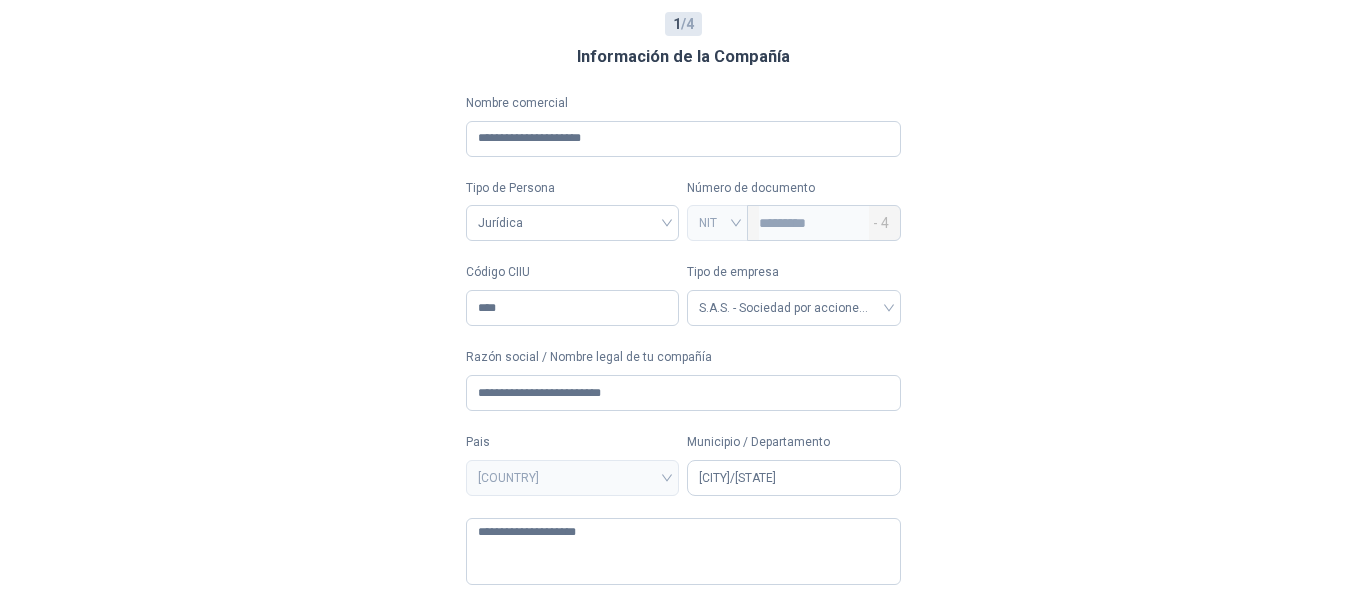 scroll, scrollTop: 112, scrollLeft: 0, axis: vertical 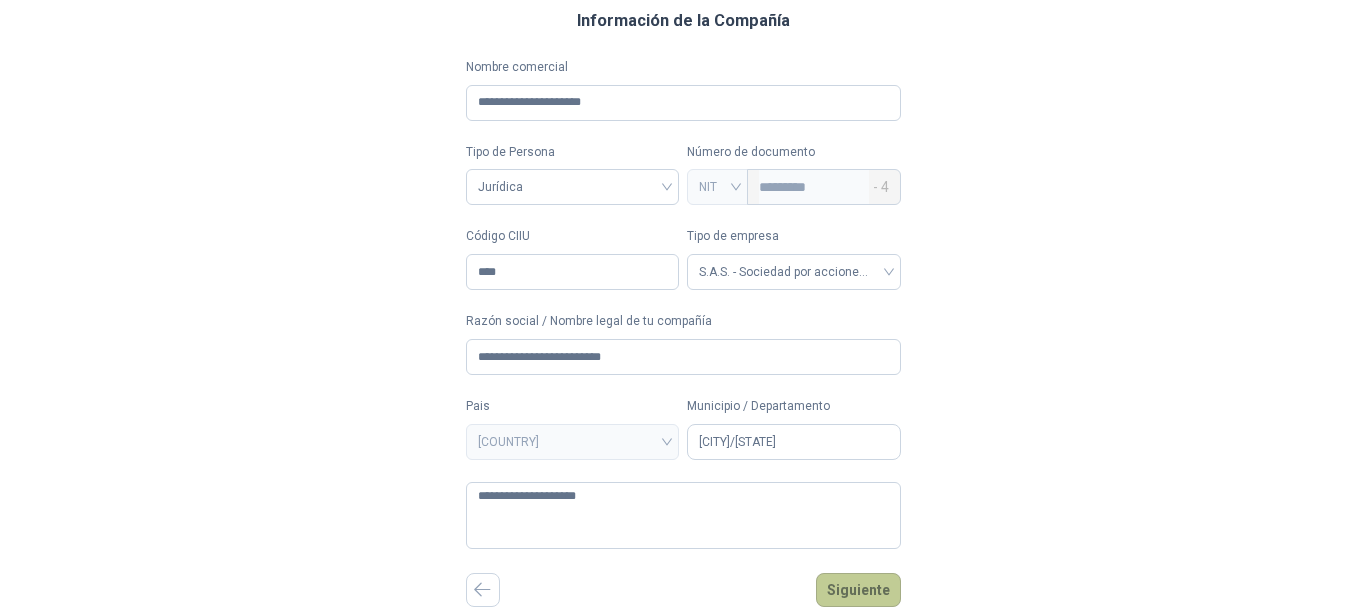 click on "Siguiente" at bounding box center (858, 590) 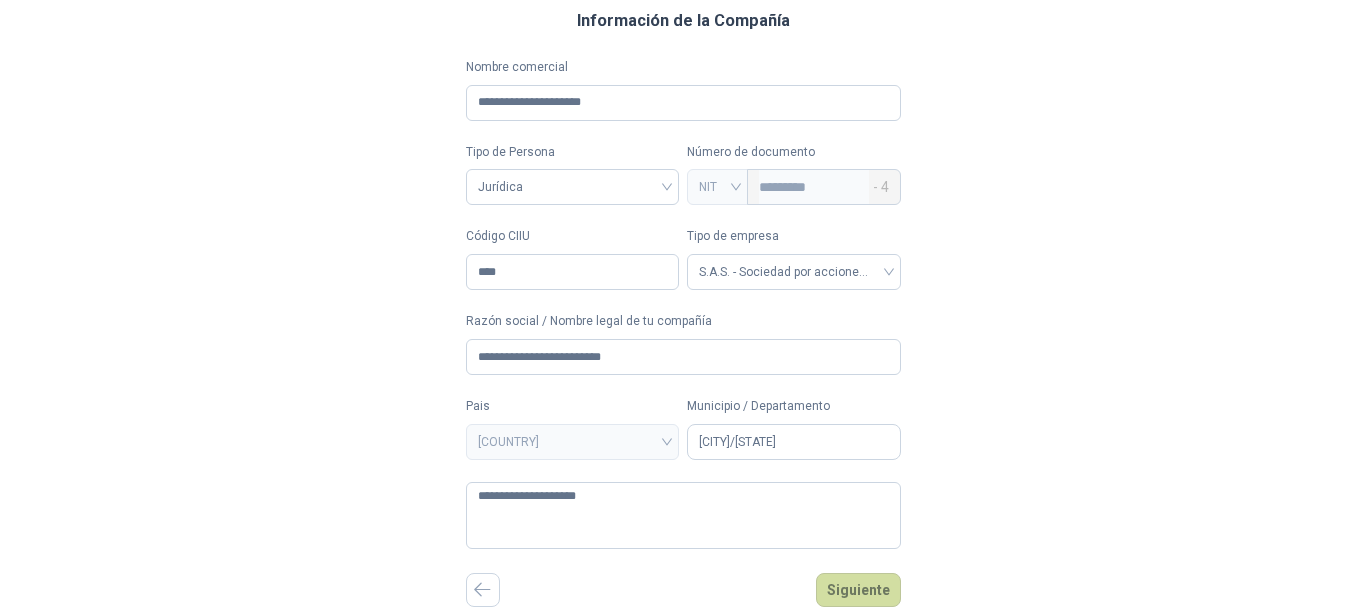scroll, scrollTop: 0, scrollLeft: 0, axis: both 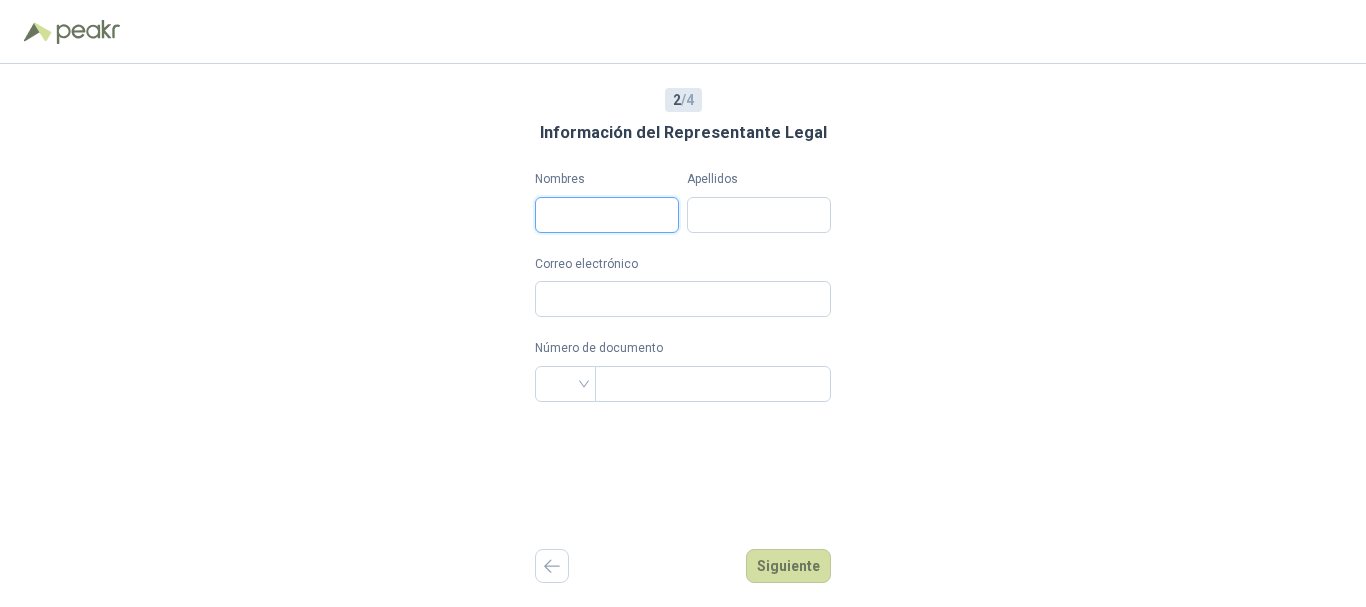 click on "Nombres" at bounding box center (607, 215) 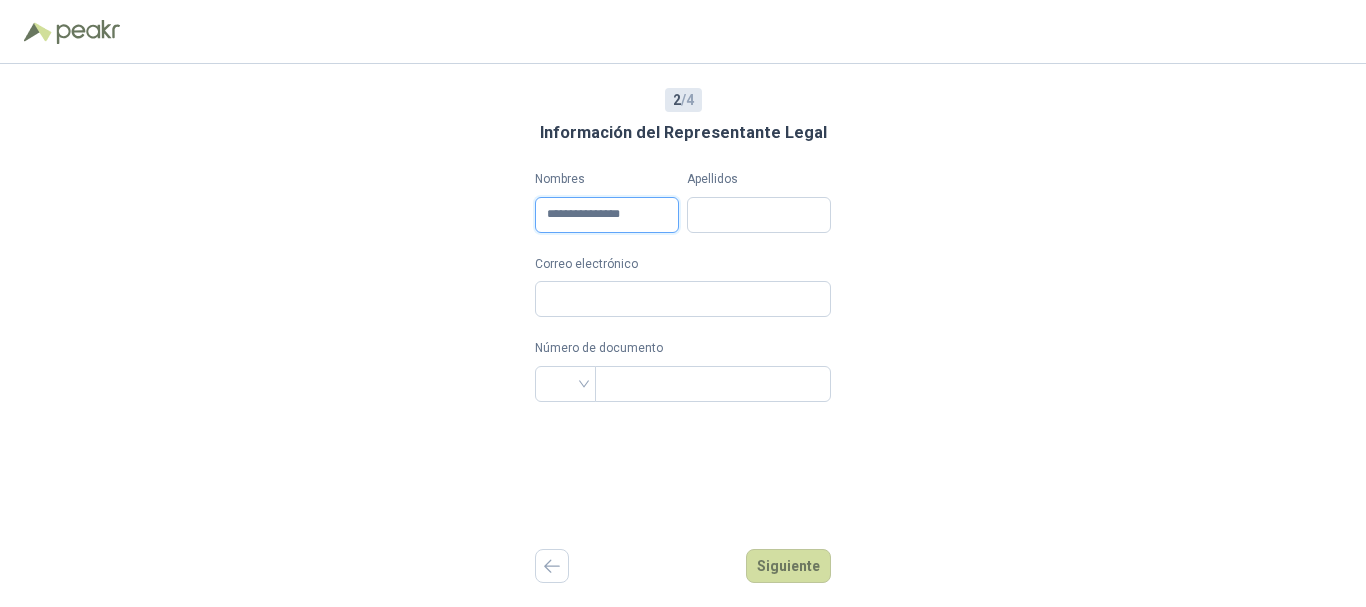 type on "**********" 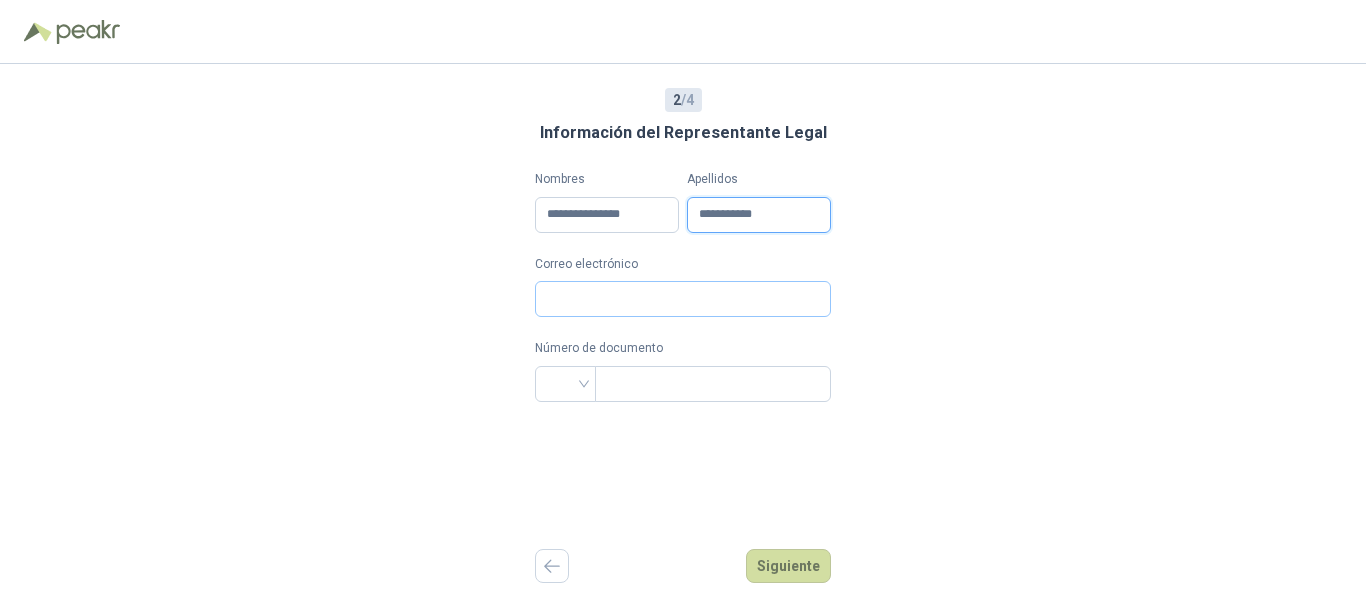 type on "**********" 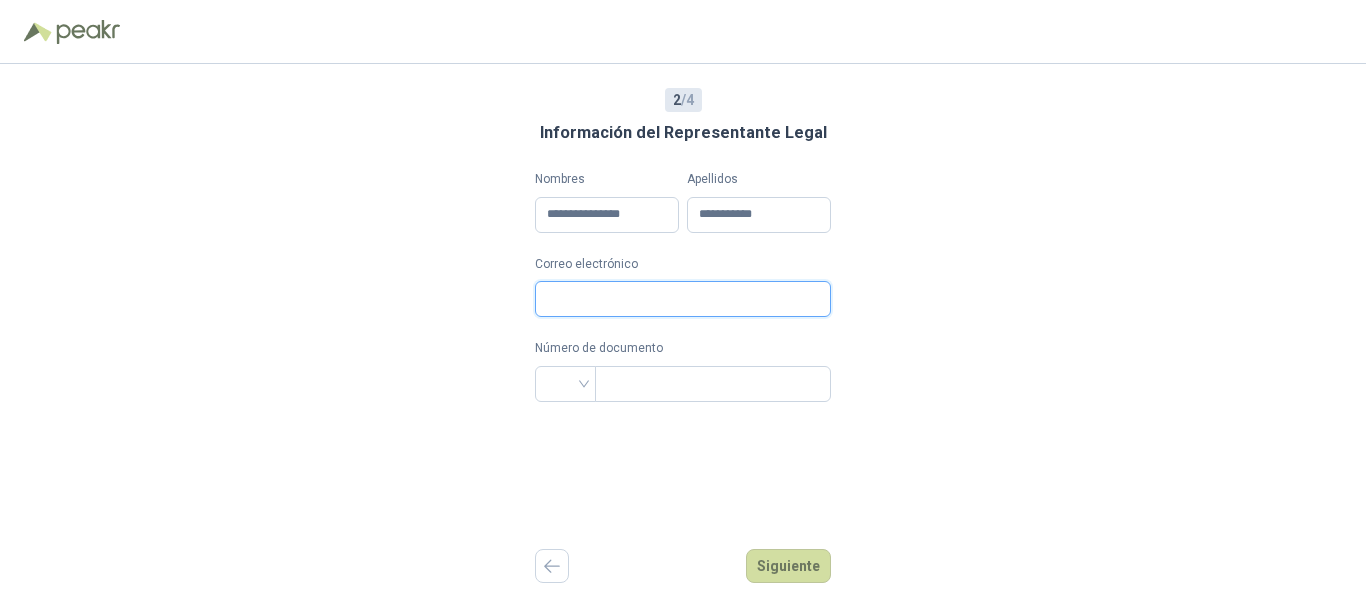 click on "Correo electrónico" at bounding box center [683, 299] 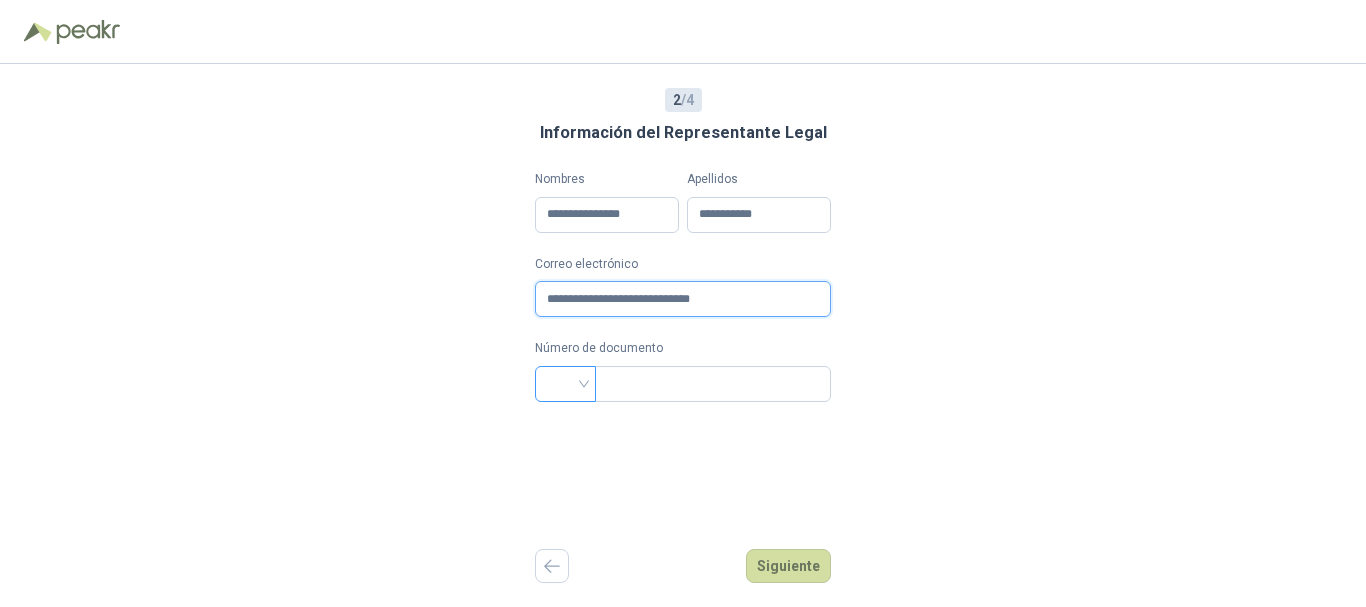 click at bounding box center (565, 384) 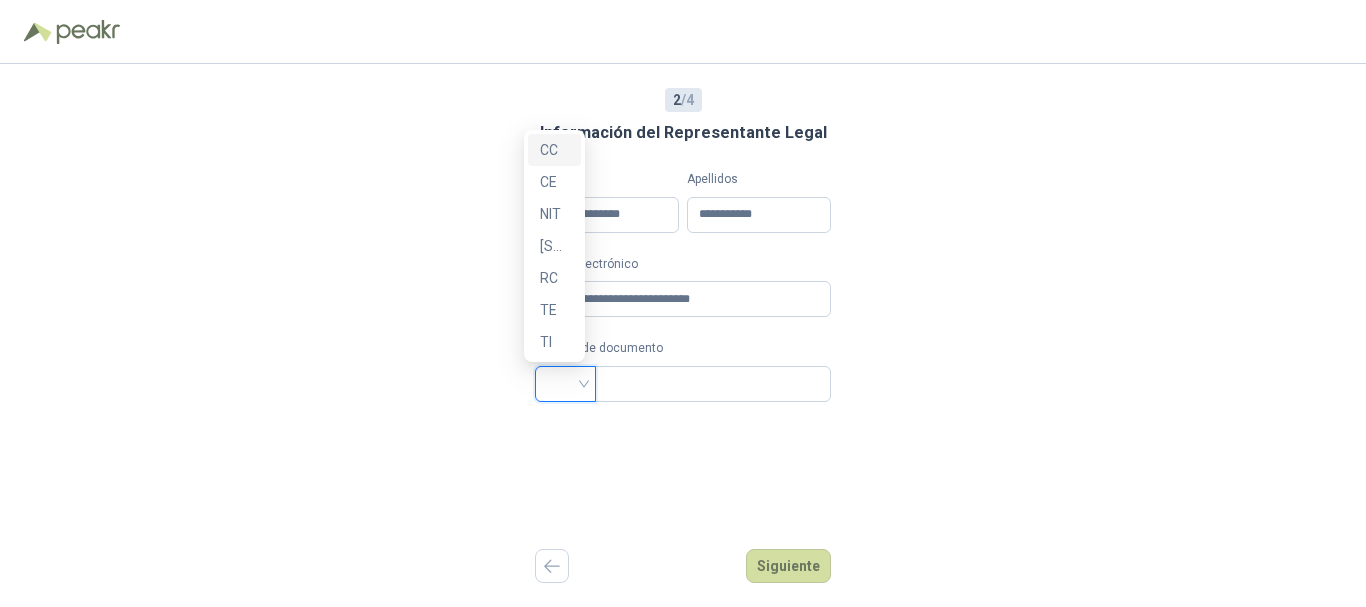 click on "CC" at bounding box center [554, 150] 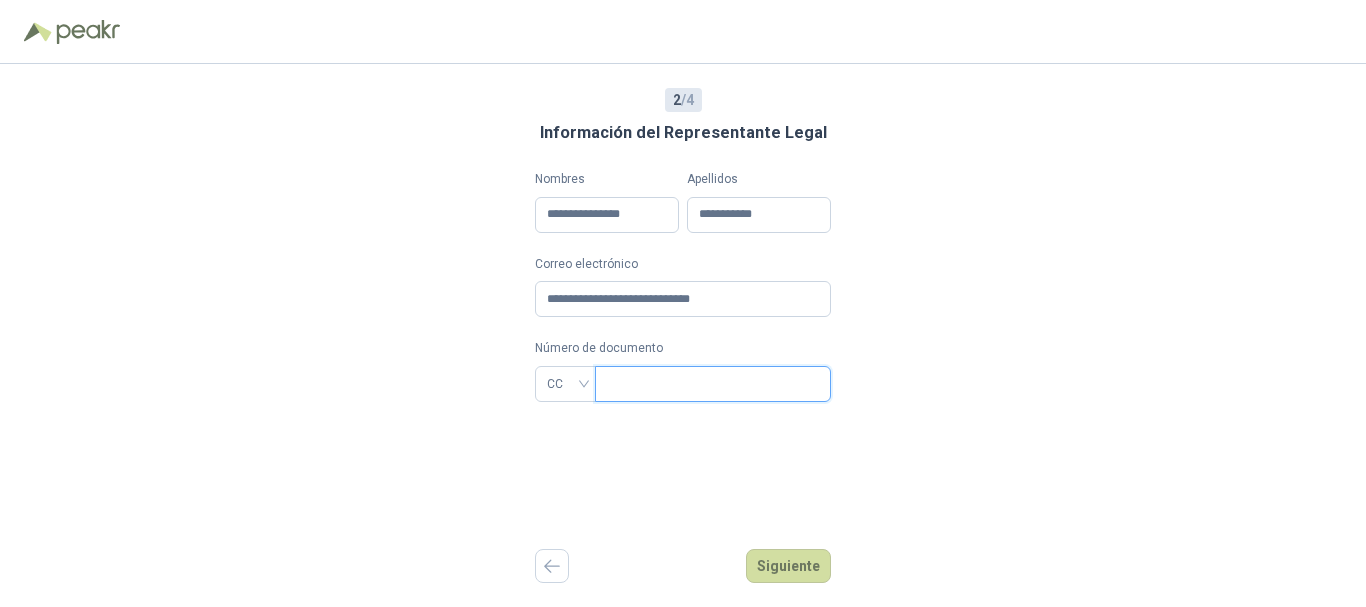 click at bounding box center [711, 384] 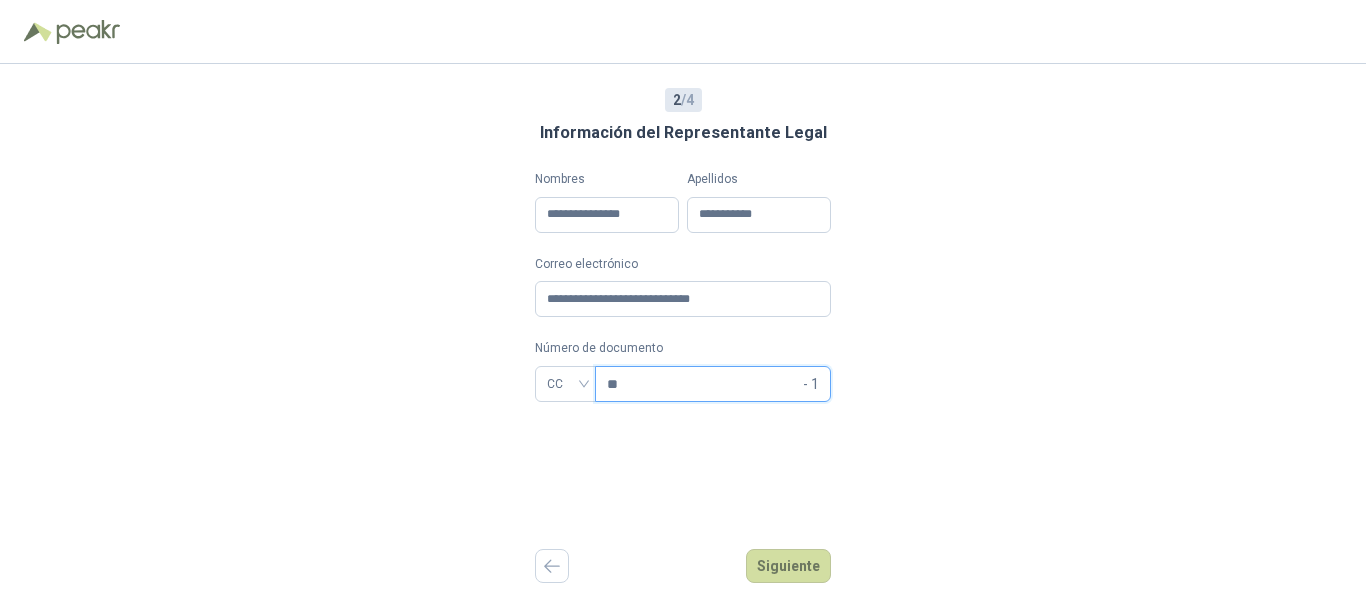 type on "********" 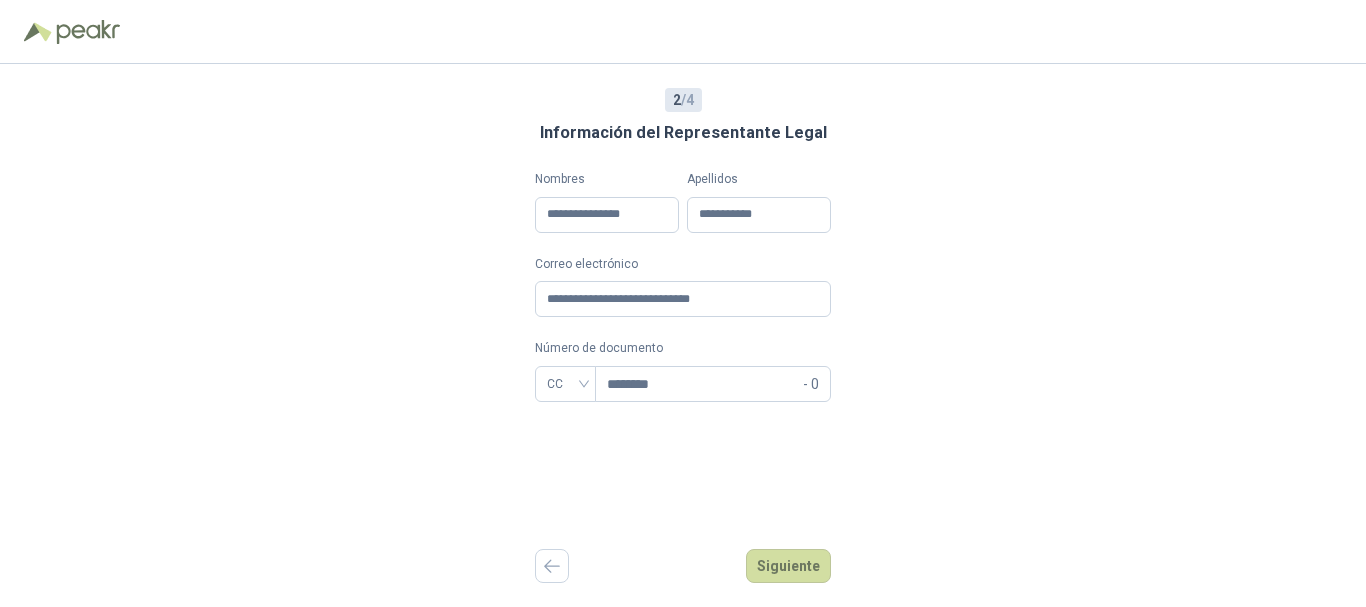 click on "**********" at bounding box center [683, 335] 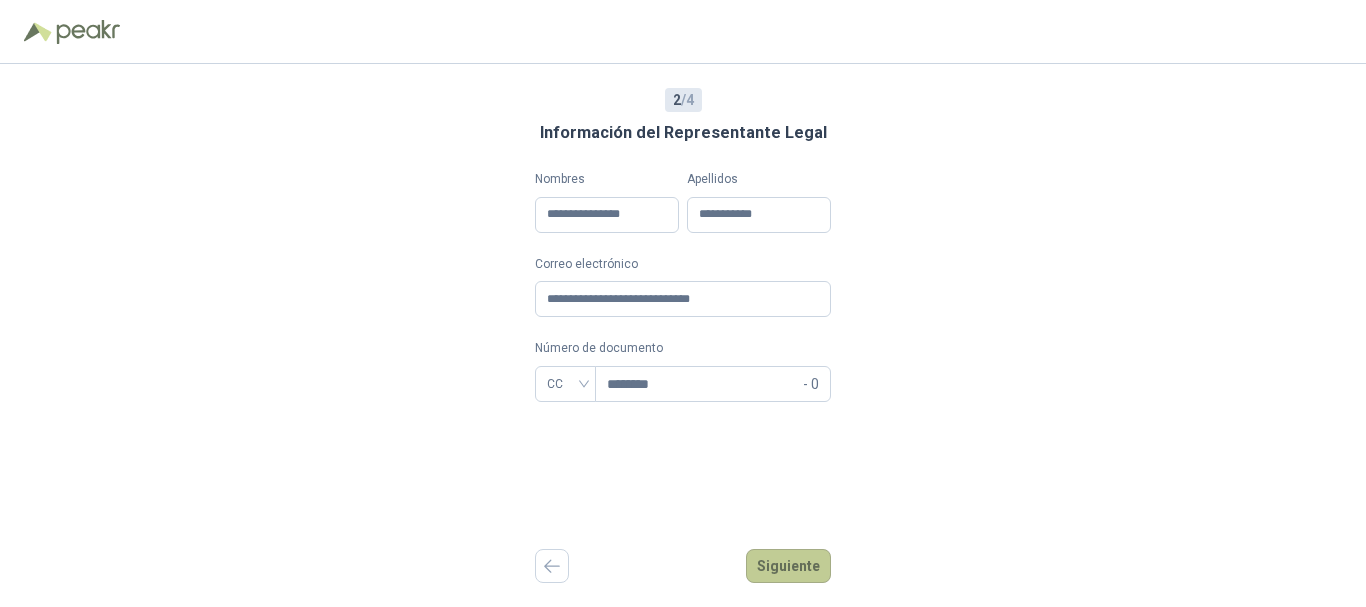 click on "Siguiente" at bounding box center [788, 566] 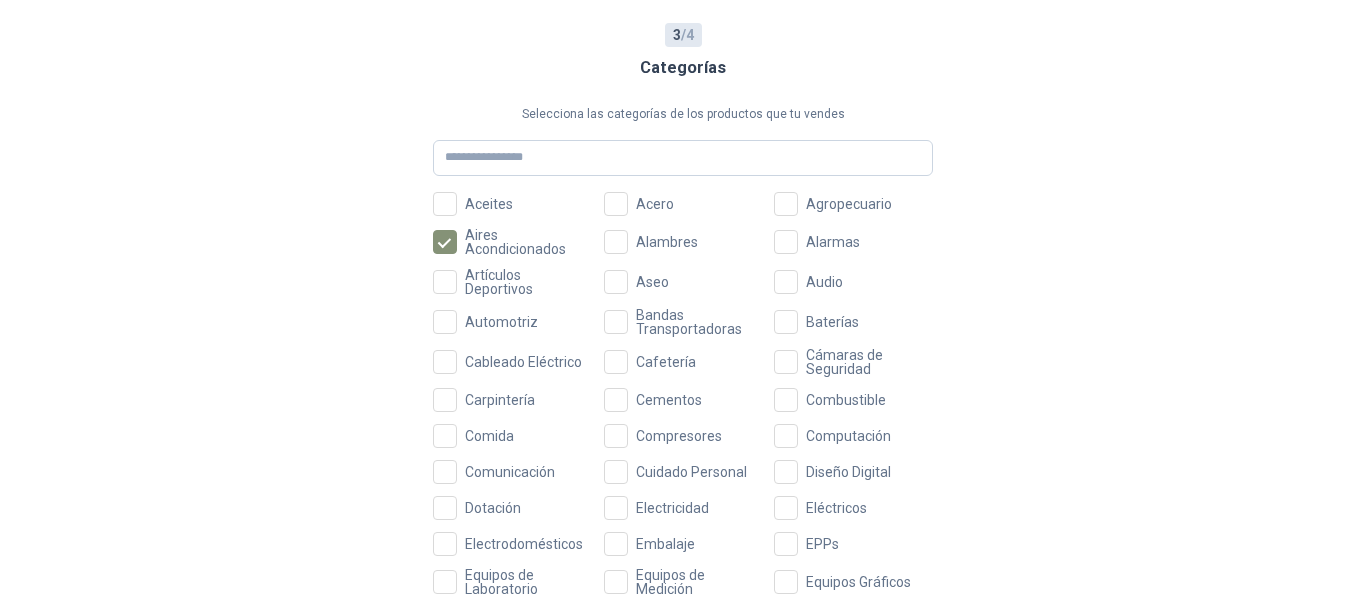 scroll, scrollTop: 100, scrollLeft: 0, axis: vertical 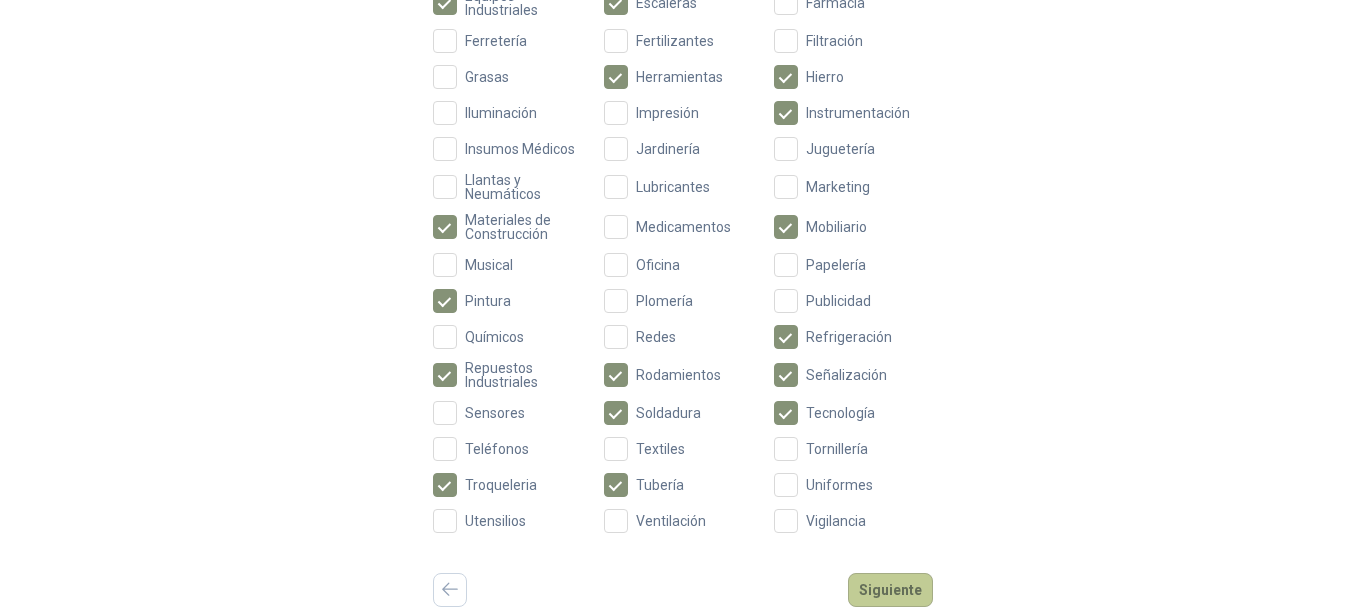 click on "Siguiente" at bounding box center [890, 590] 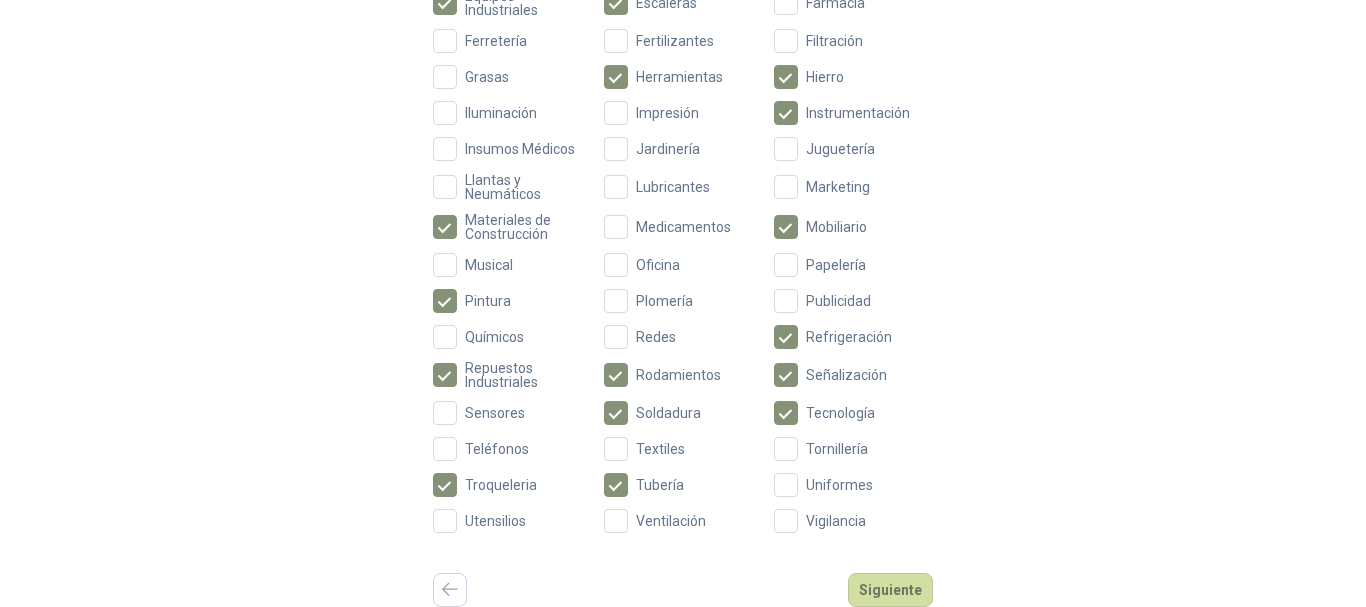 scroll, scrollTop: 0, scrollLeft: 0, axis: both 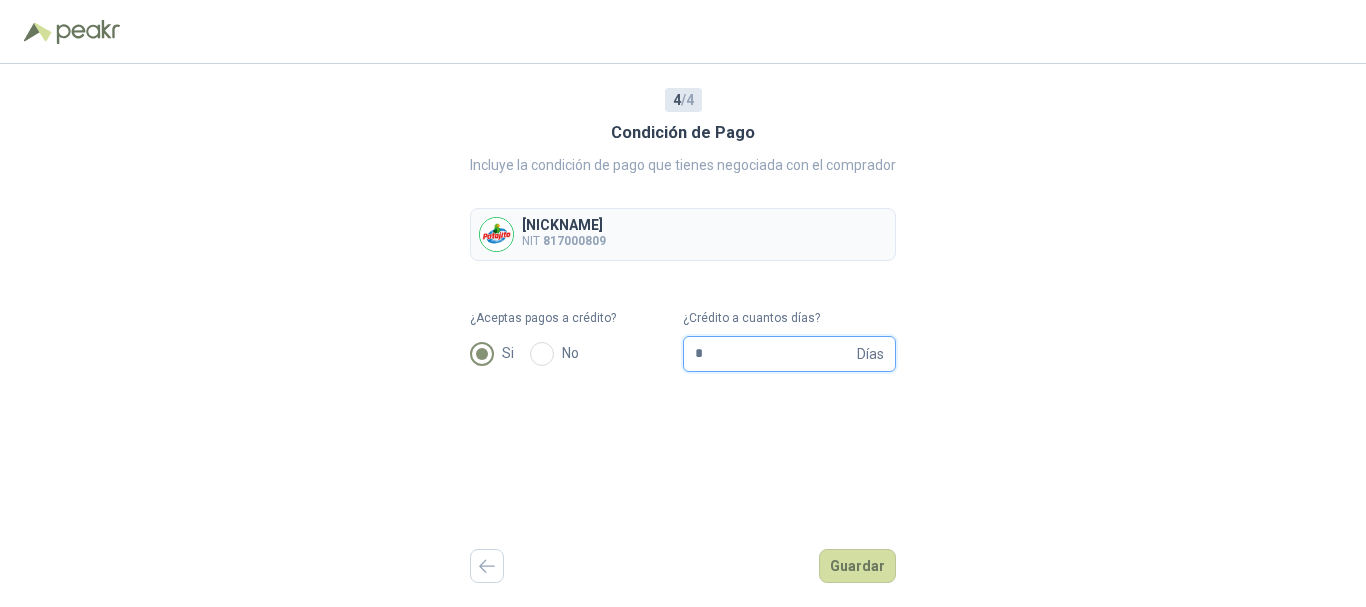 click on "*" at bounding box center (774, 354) 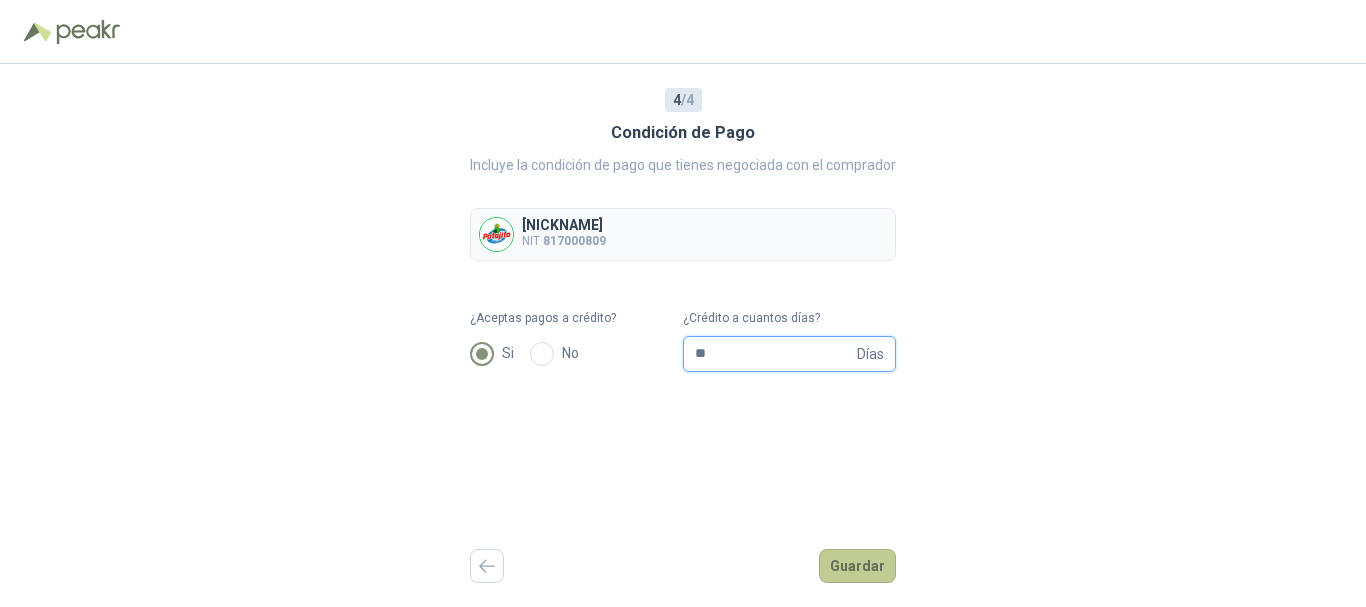 type on "**" 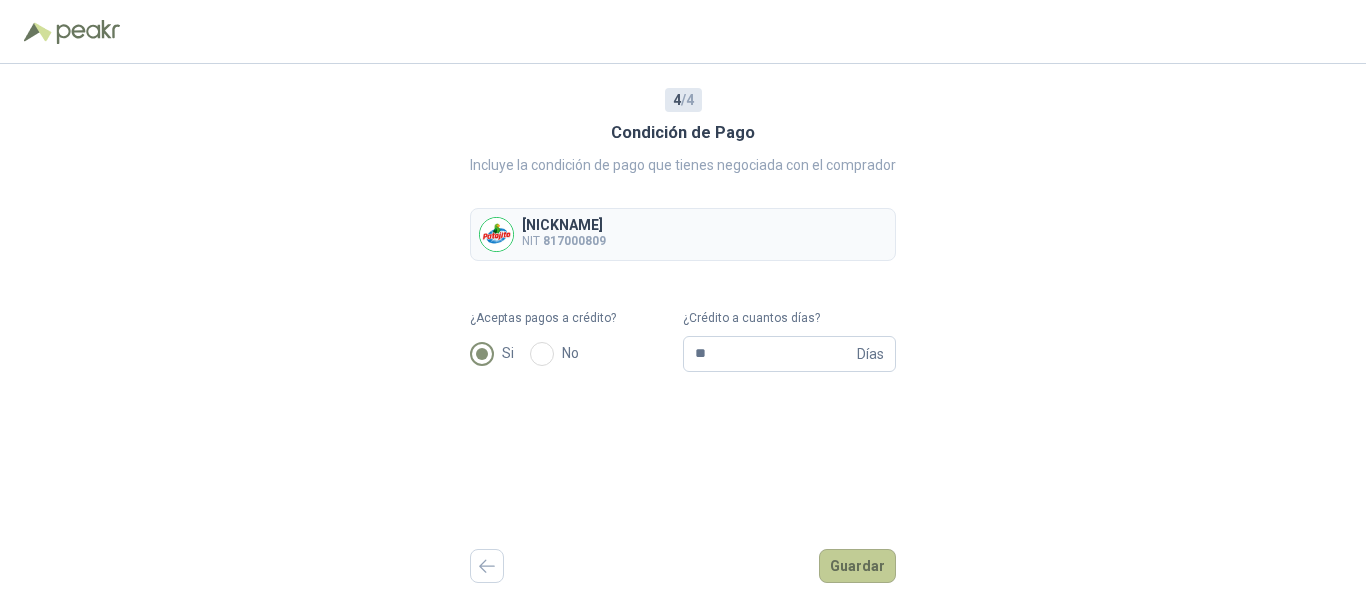 type 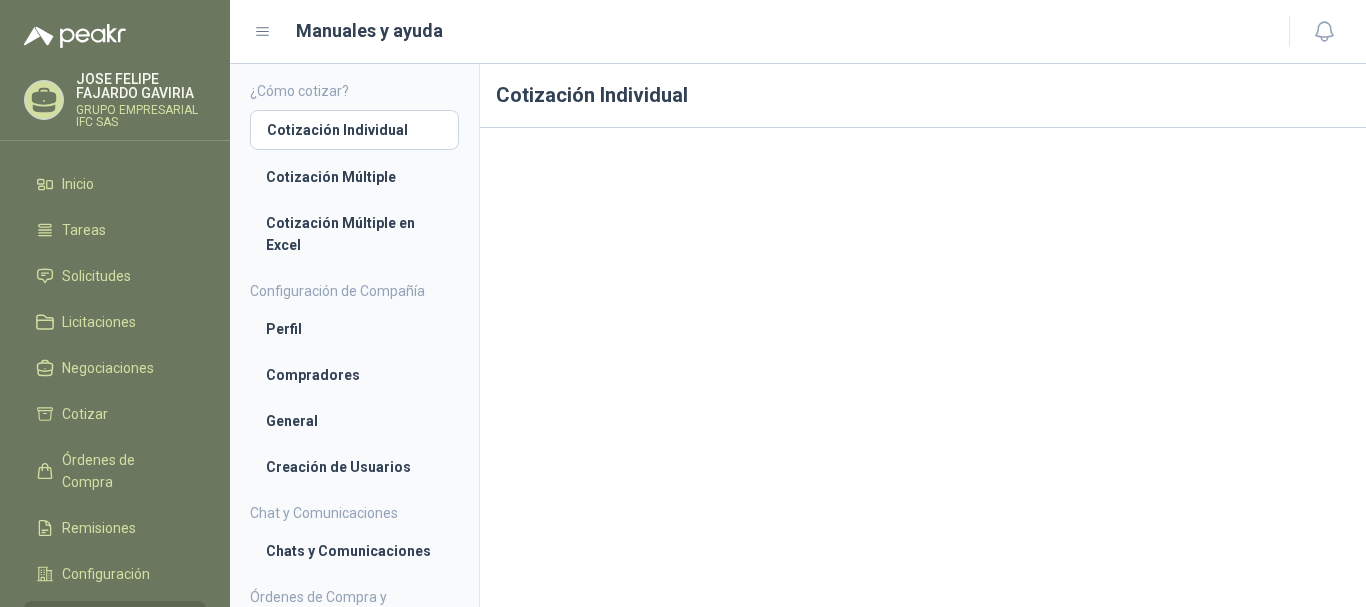 scroll, scrollTop: 31, scrollLeft: 0, axis: vertical 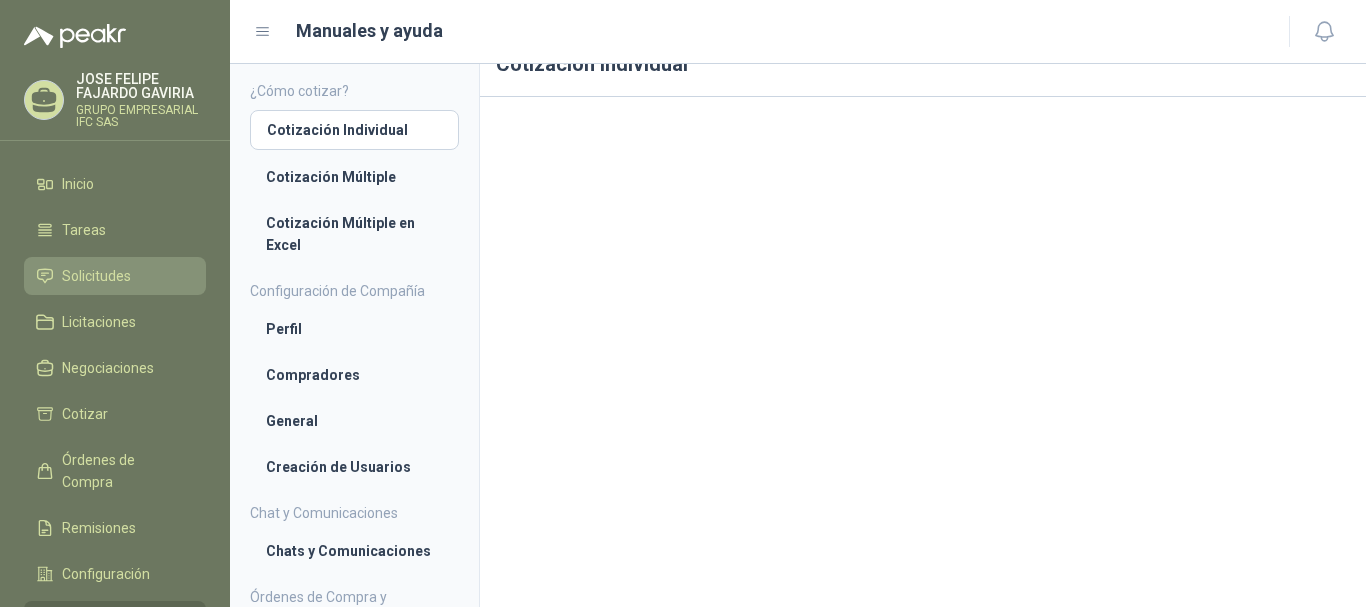 click on "Solicitudes" at bounding box center (96, 276) 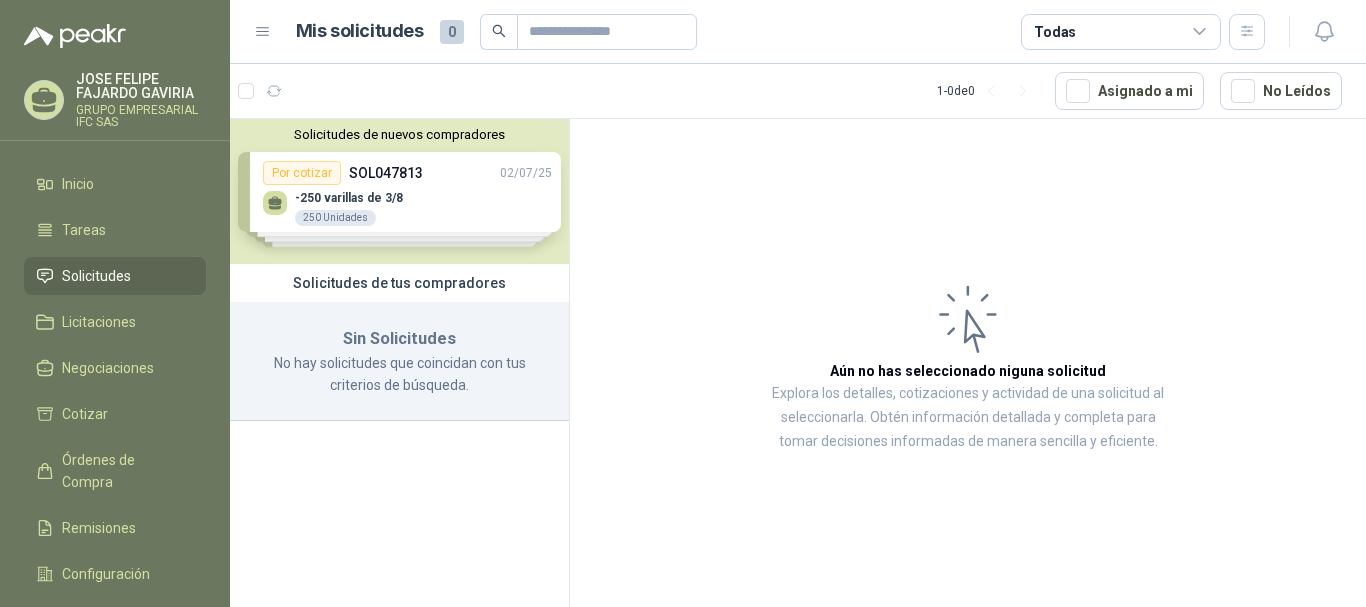 click on "Solicitudes de nuevos compradores Por cotizar SOL047813 02/07/25   -250 varillas de 3/8 250   Unidades Por cotizar SOL047812 02/07/25   -140 grafiles #4 140   Unidades Por cotizar SOL047798 02/07/25   PROFILAN COLOR PLUS LIMBA 20   Litros Por cotizar SOL047793 02/07/25   Cotización Canecas 4   Unidades ¿Quieres recibir  cientos de solicitudes de compra  como estas todos los días? Agenda una reunión" at bounding box center (399, 191) 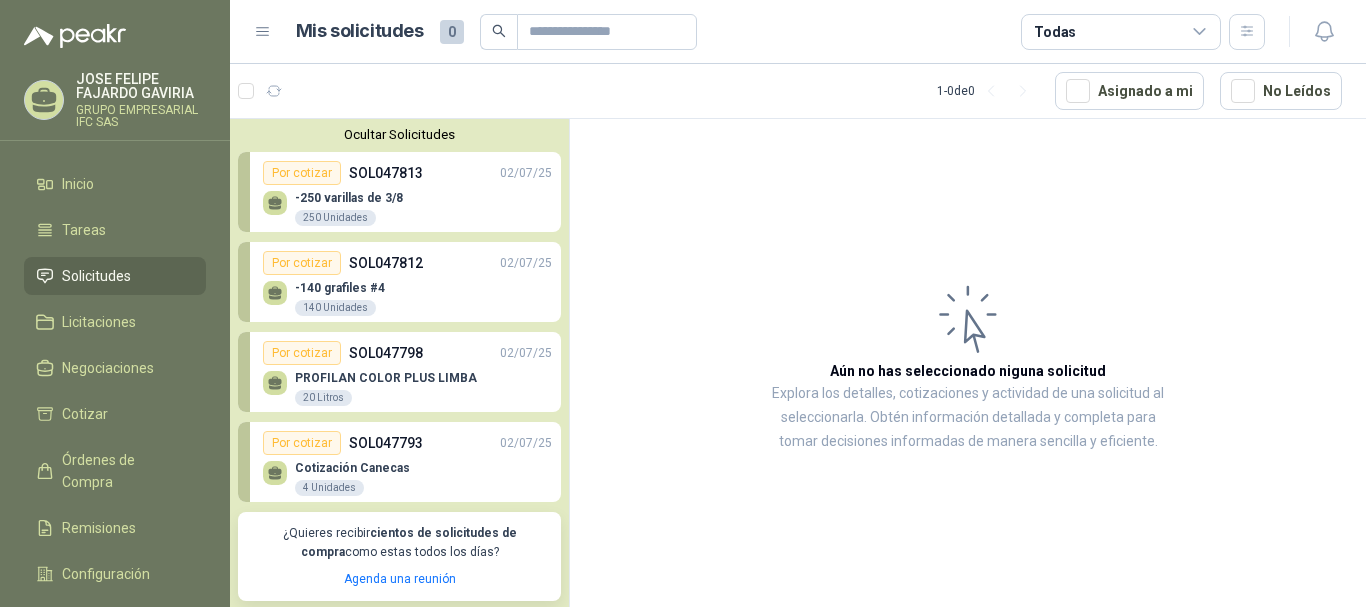 click on "-250 varillas de 3/8 250   Unidades" at bounding box center [407, 206] 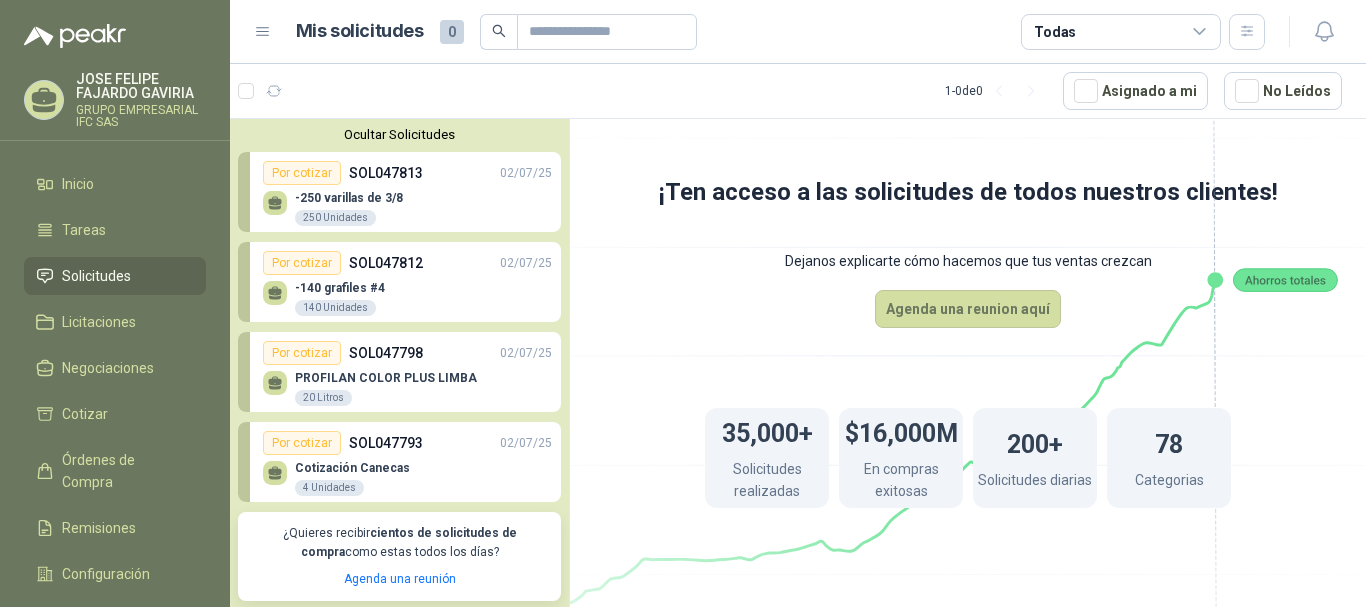 click on "Por cotizar" at bounding box center (302, 173) 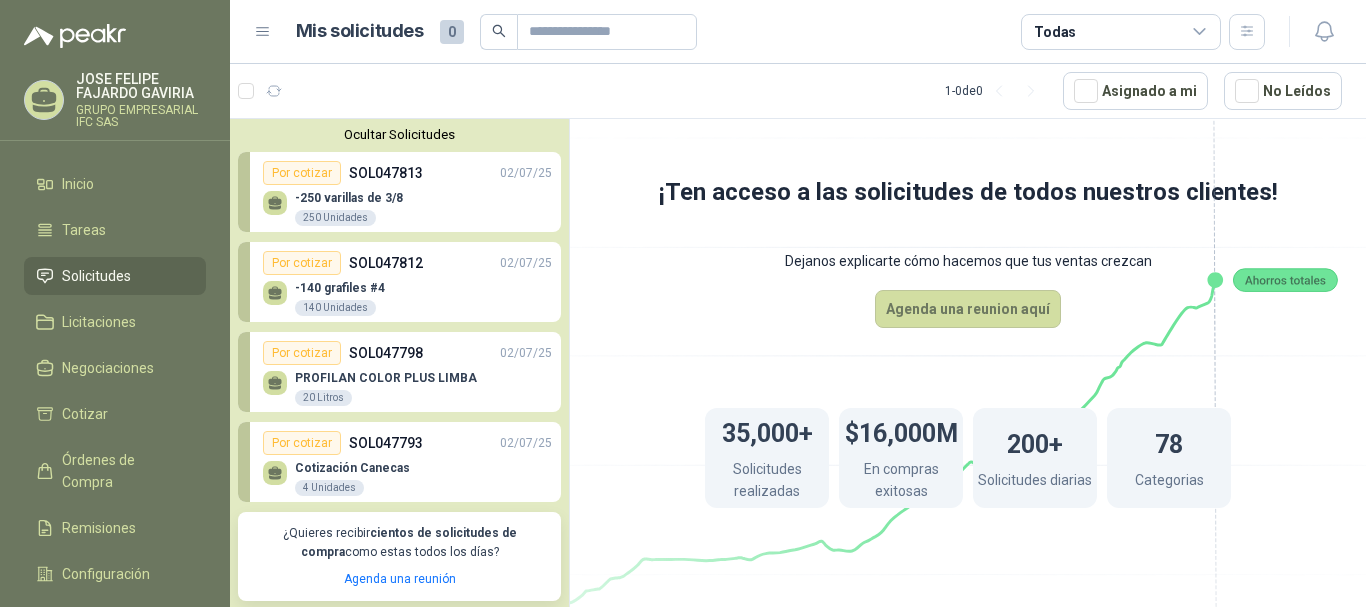 click on "-250 varillas de 3/8 250   Unidades" at bounding box center [407, 206] 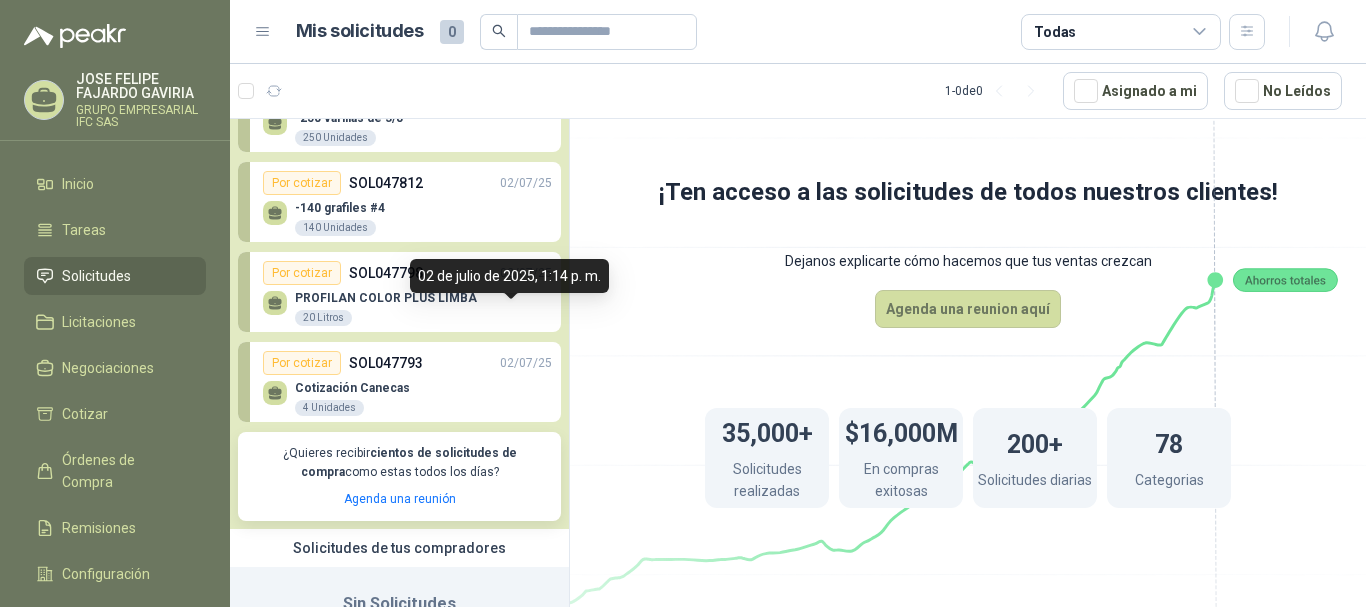 scroll, scrollTop: 0, scrollLeft: 0, axis: both 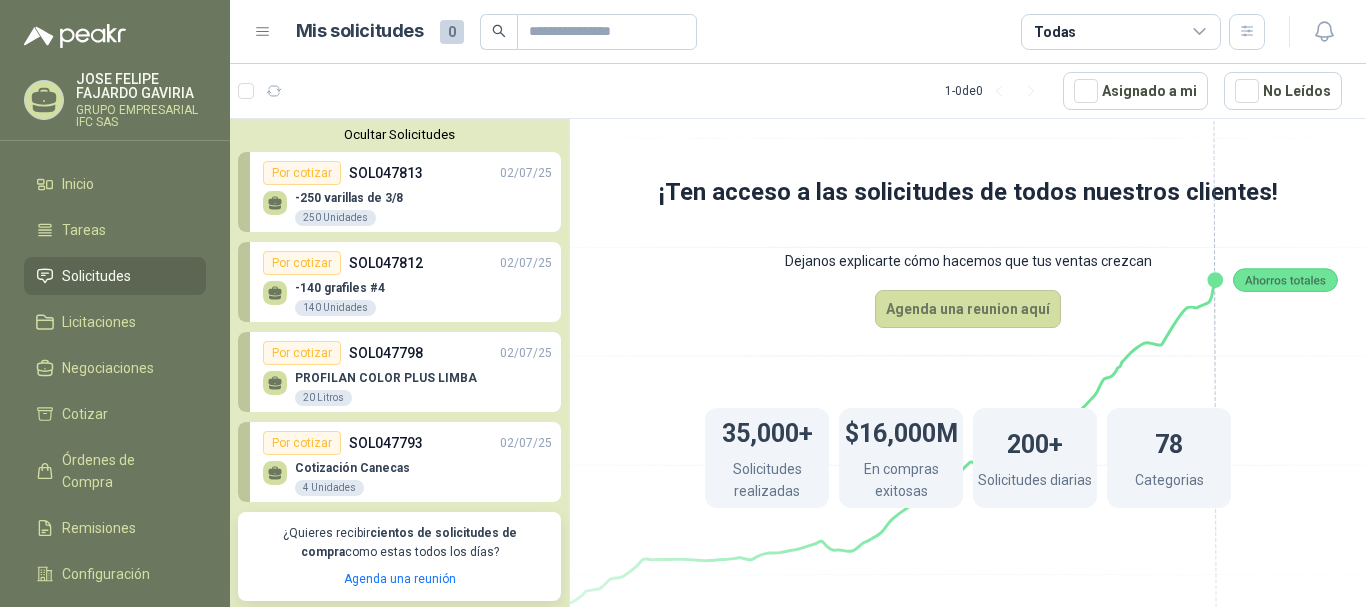 click on "-250 varillas de 3/8 250   Unidades" at bounding box center (349, 209) 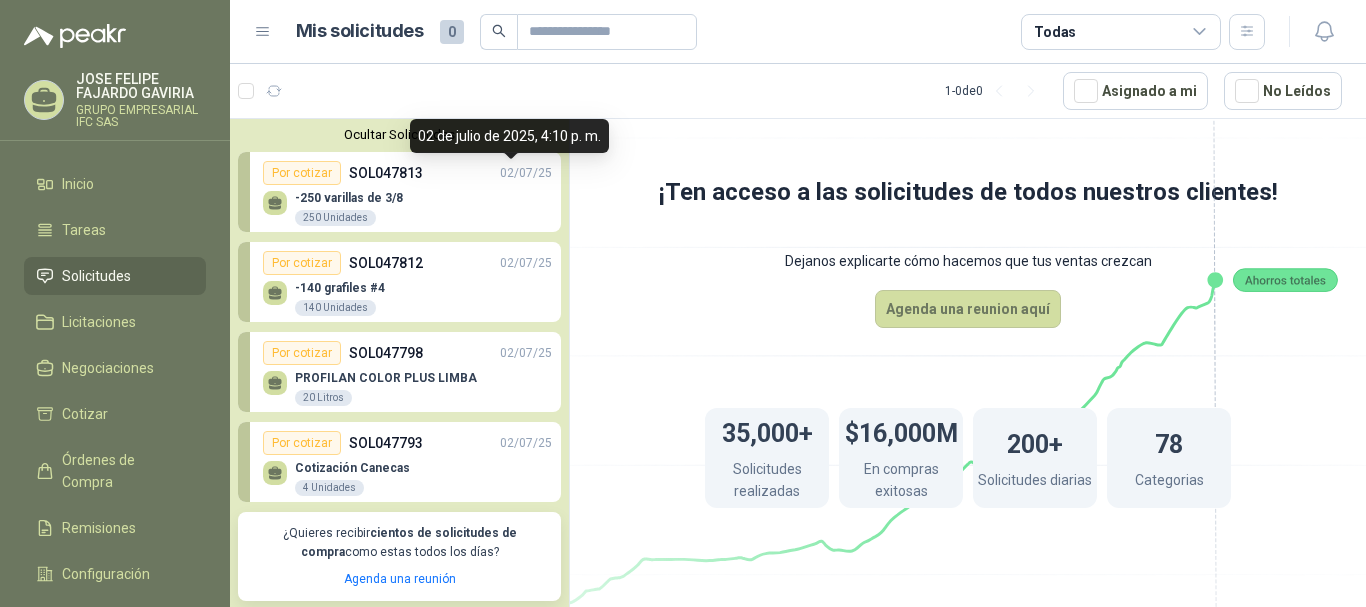 click on "02/07/25" at bounding box center [526, 173] 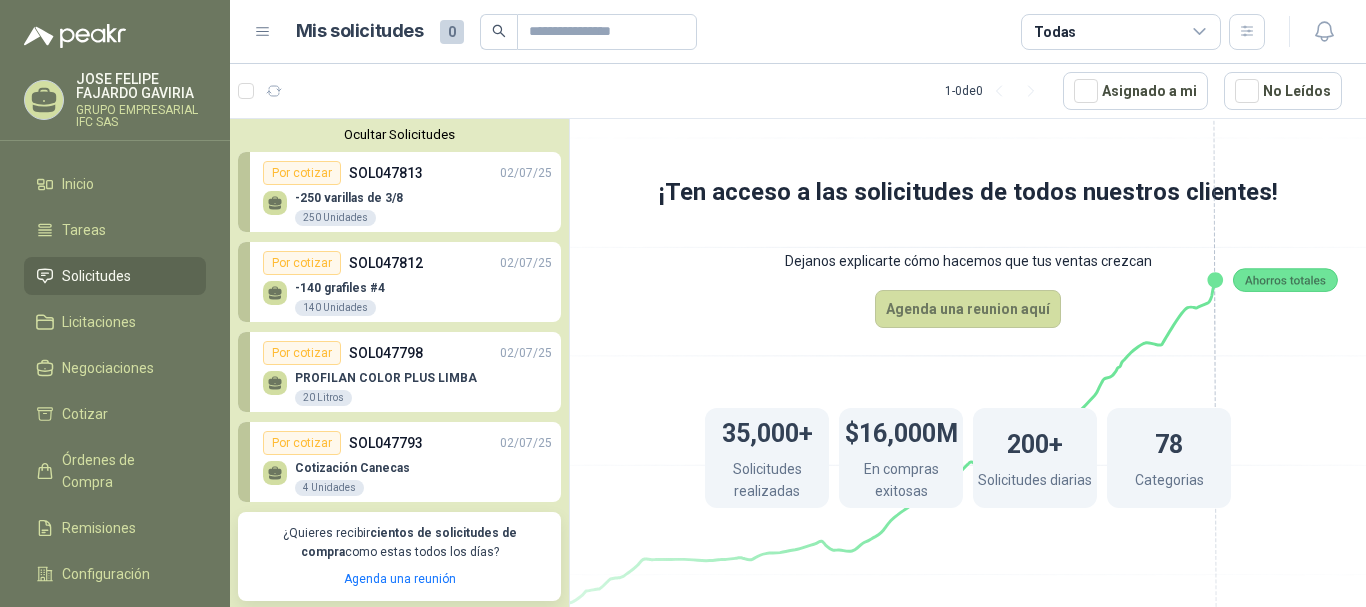 click on "-250 varillas de 3/8 250   Unidades" at bounding box center [407, 206] 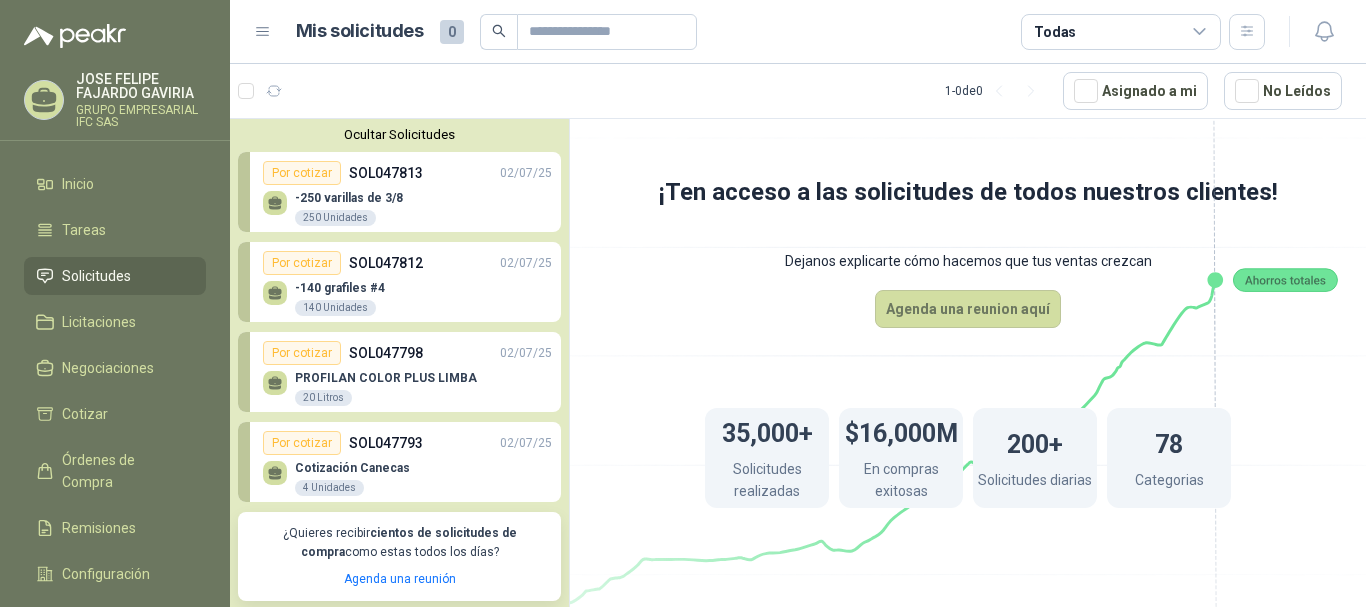click at bounding box center [275, 203] 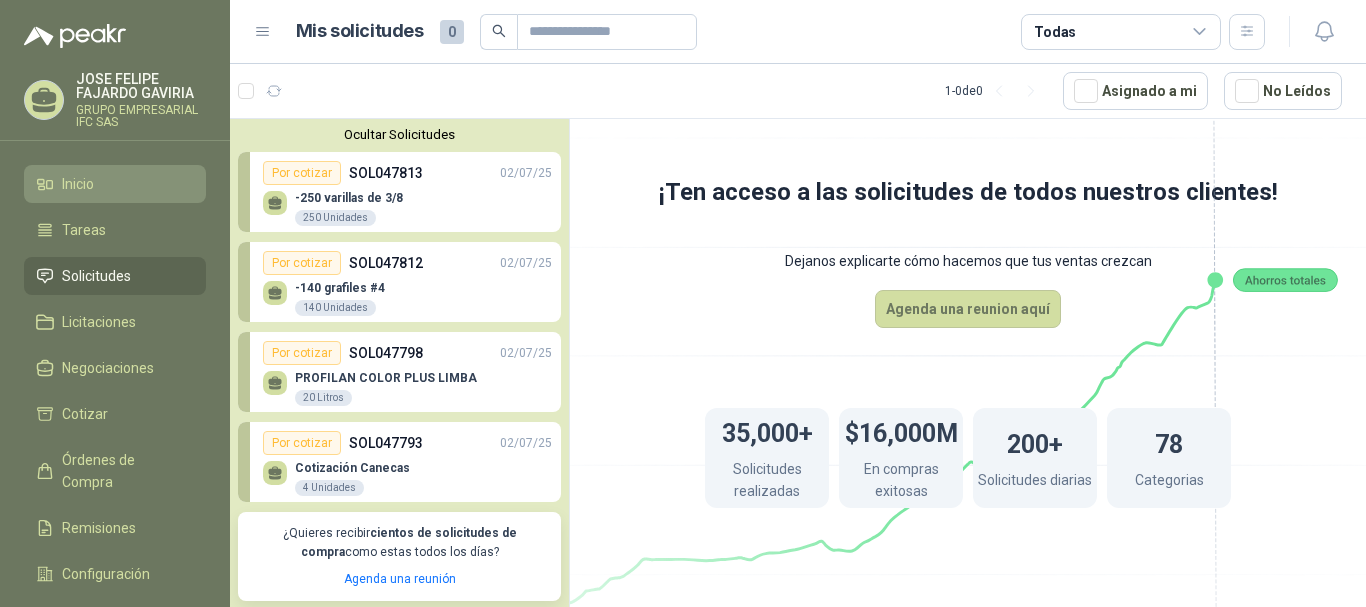 drag, startPoint x: 444, startPoint y: 204, endPoint x: 153, endPoint y: 170, distance: 292.97952 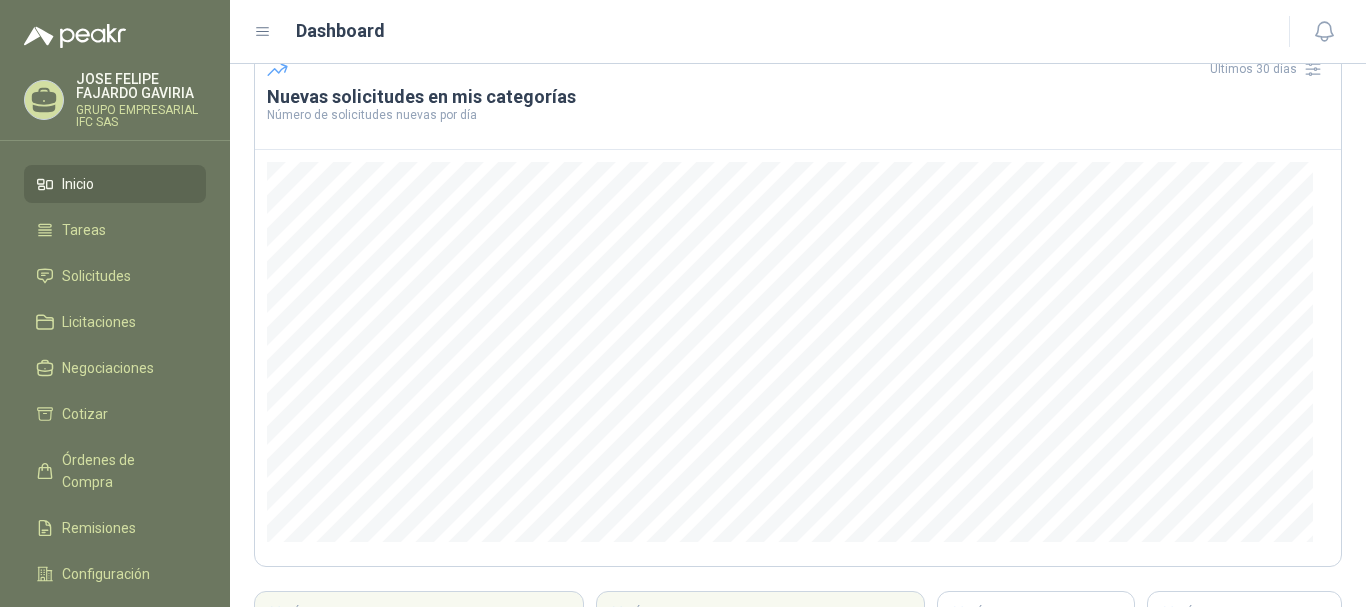 scroll, scrollTop: 94, scrollLeft: 0, axis: vertical 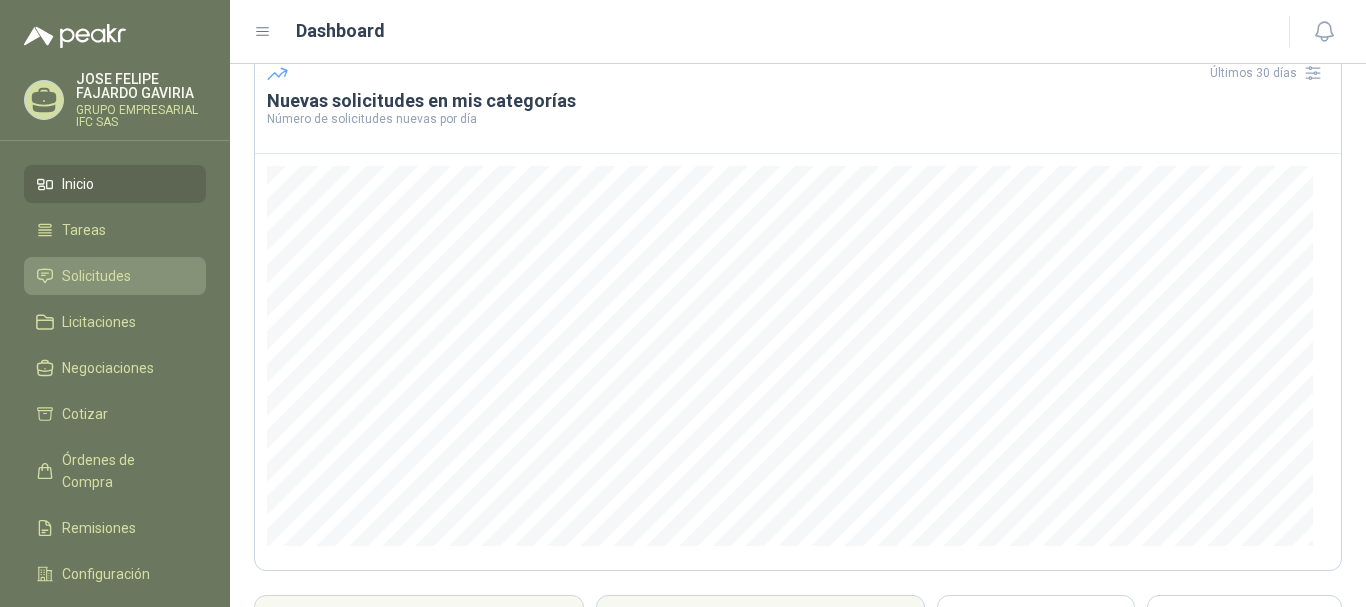 click on "Solicitudes" at bounding box center [96, 276] 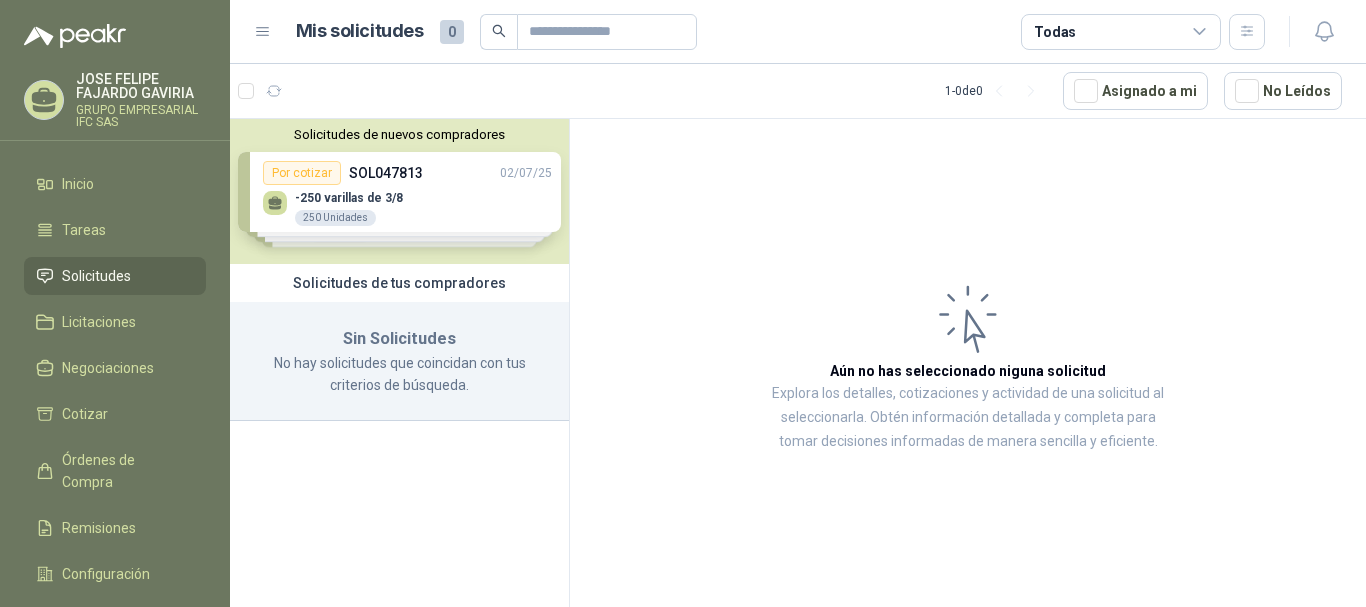 click on "Solicitudes de nuevos compradores Por cotizar SOL047813 02/07/25   -250 varillas de 3/8 250   Unidades Por cotizar SOL047812 02/07/25   -140 grafiles #4 140   Unidades Por cotizar SOL047798 02/07/25   PROFILAN COLOR PLUS LIMBA 20   Litros Por cotizar SOL047793 02/07/25   Cotización Canecas 4   Unidades ¿Quieres recibir  cientos de solicitudes de compra  como estas todos los días? Agenda una reunión" at bounding box center [399, 191] 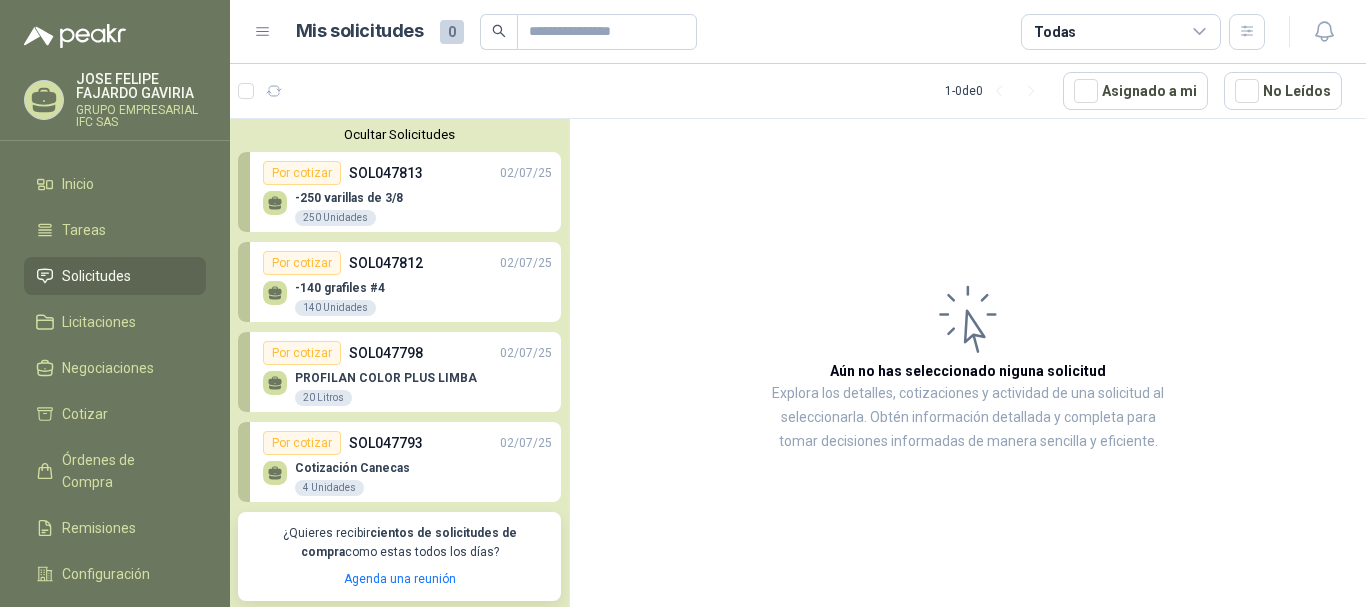 click on "-250 varillas de 3/8 250   Unidades" at bounding box center (407, 206) 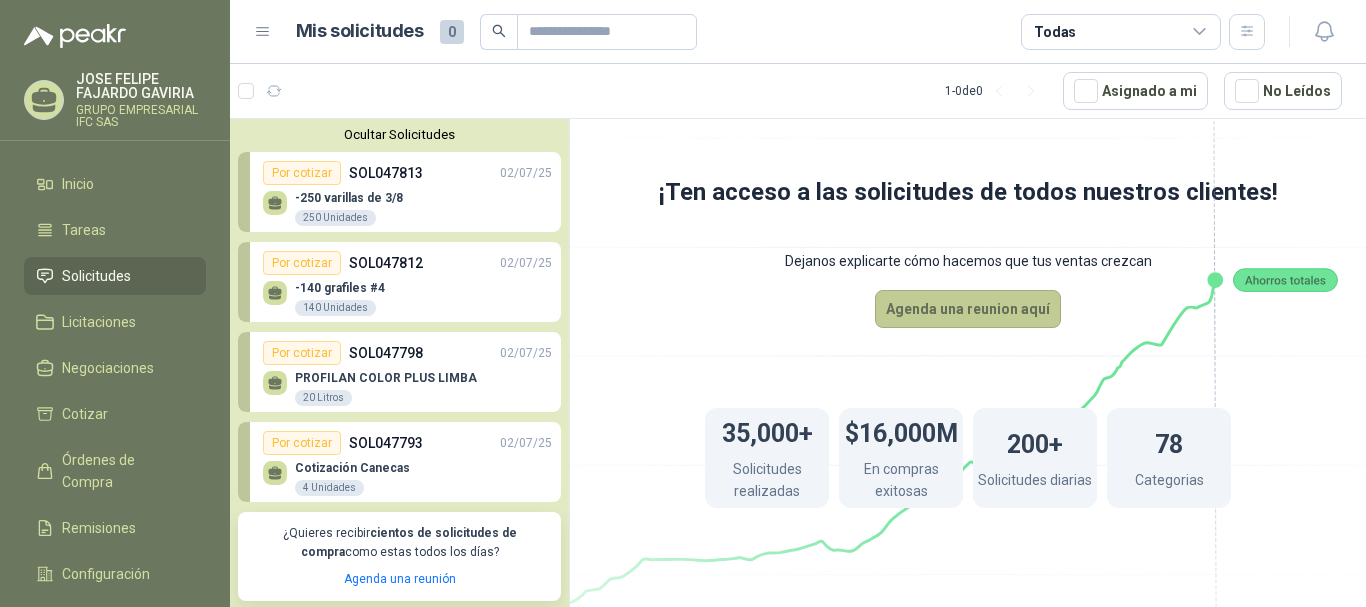 click on "Agenda una reunion aquí" at bounding box center (968, 309) 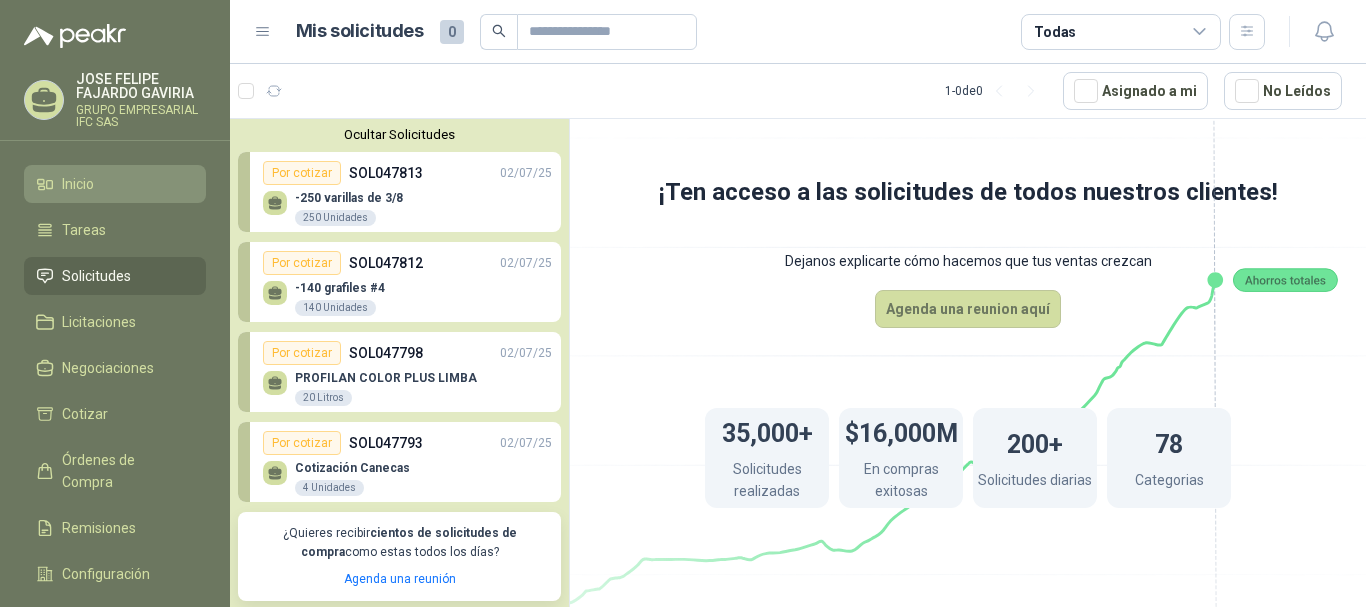 click on "Inicio" at bounding box center (115, 184) 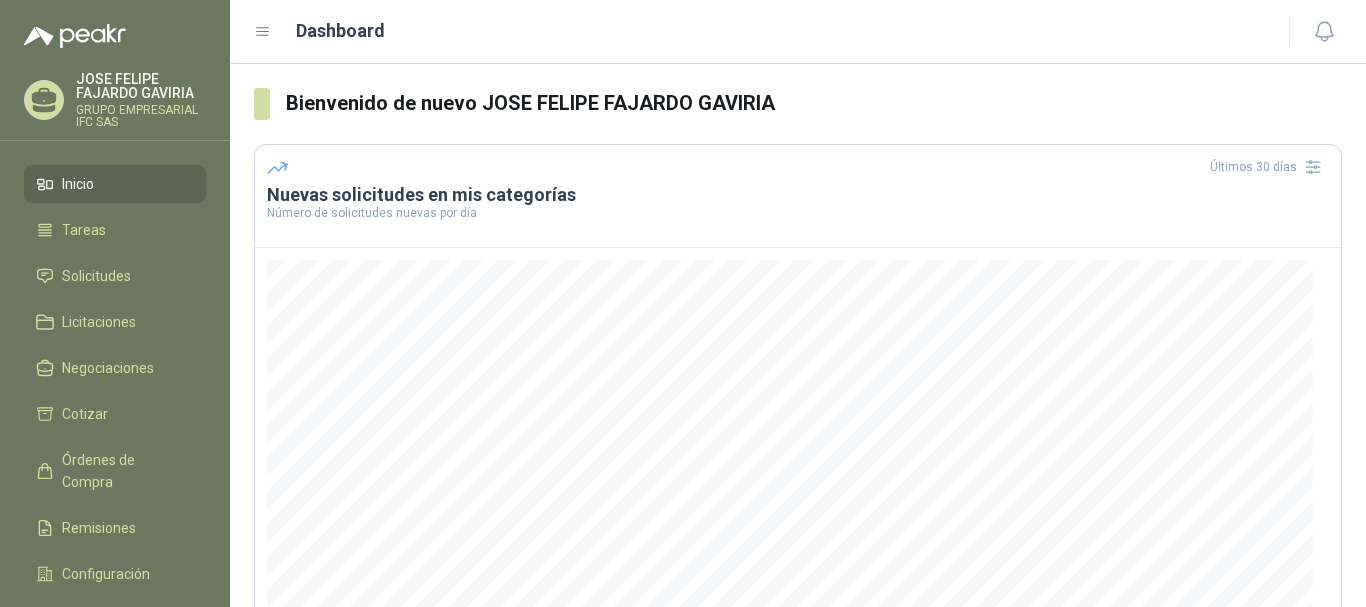 click on "Dashboard" at bounding box center [759, 31] 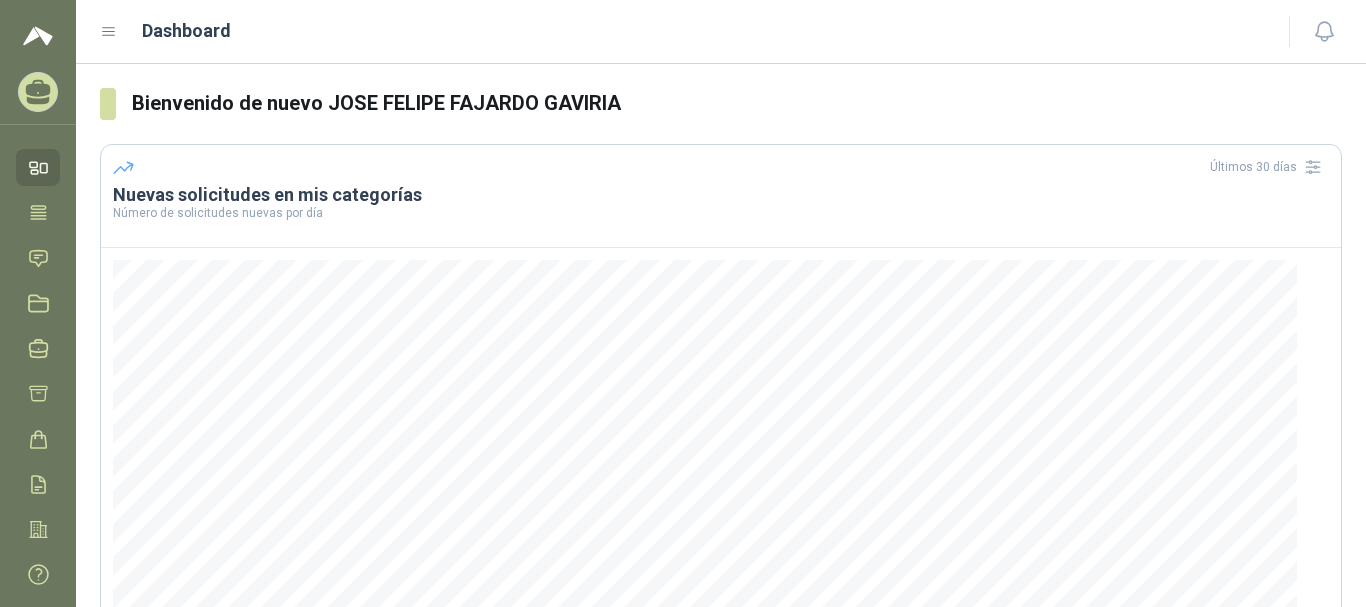 click at bounding box center (109, 32) 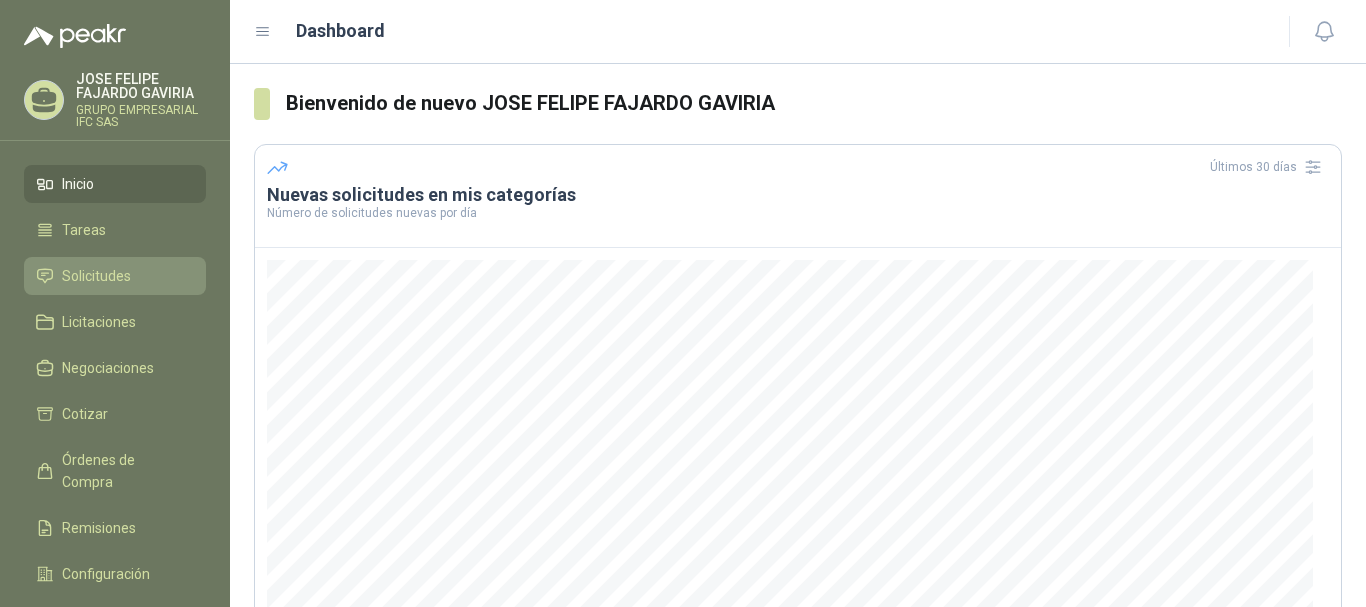 click on "Solicitudes" at bounding box center (96, 276) 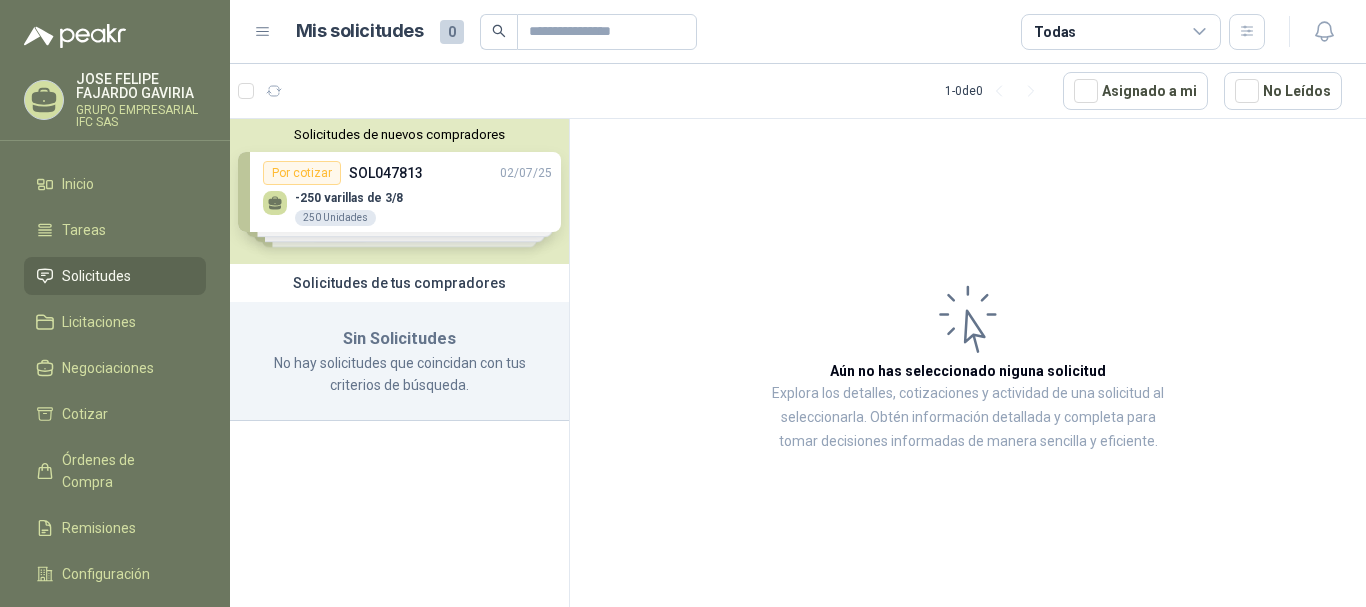click on "Solicitudes de nuevos compradores Por cotizar SOL047813 02/07/25   -250 varillas de 3/8 250   Unidades Por cotizar SOL047812 02/07/25   -140 grafiles #4 140   Unidades Por cotizar SOL047798 02/07/25   PROFILAN COLOR PLUS LIMBA 20   Litros Por cotizar SOL047793 02/07/25   Cotización Canecas 4   Unidades ¿Quieres recibir  cientos de solicitudes de compra  como estas todos los días? Agenda una reunión" at bounding box center [399, 191] 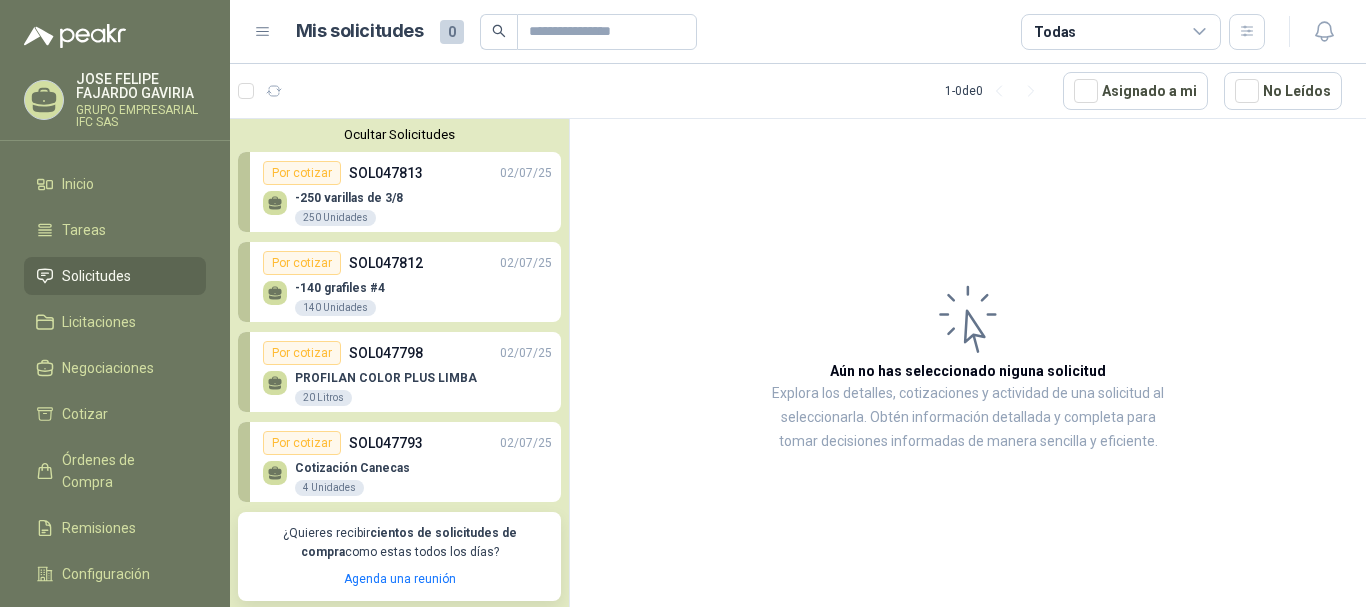 click on "Ocultar Solicitudes" at bounding box center [399, 134] 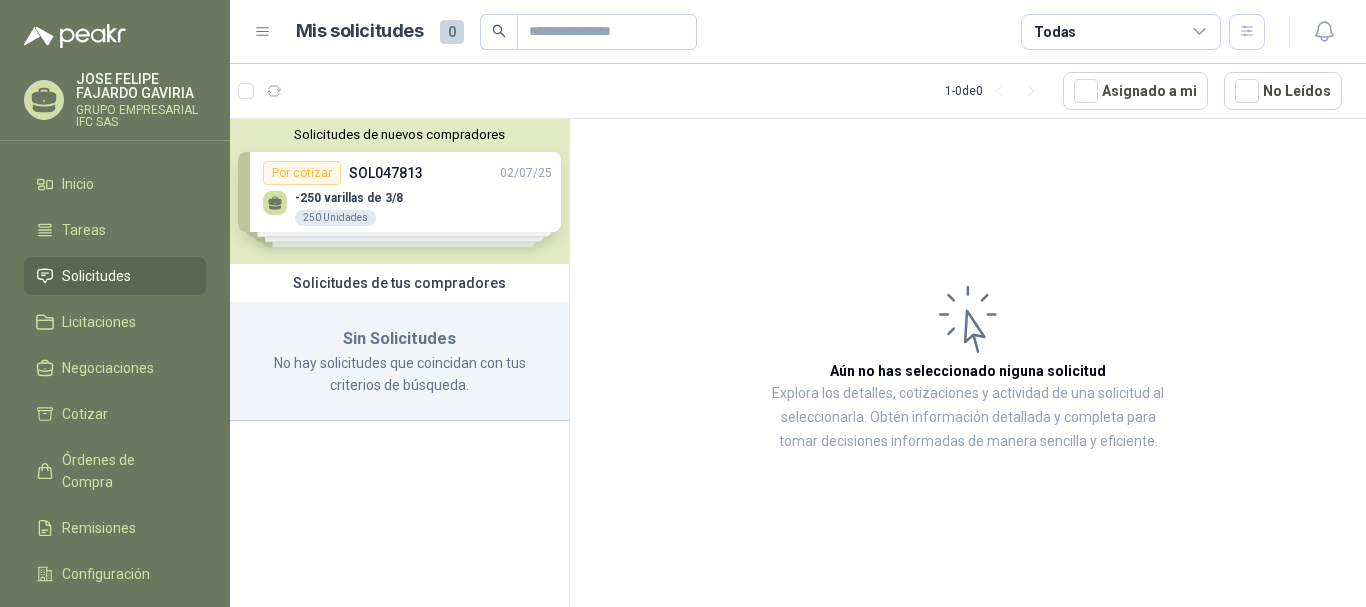 click on "Solicitudes de nuevos compradores" at bounding box center (399, 134) 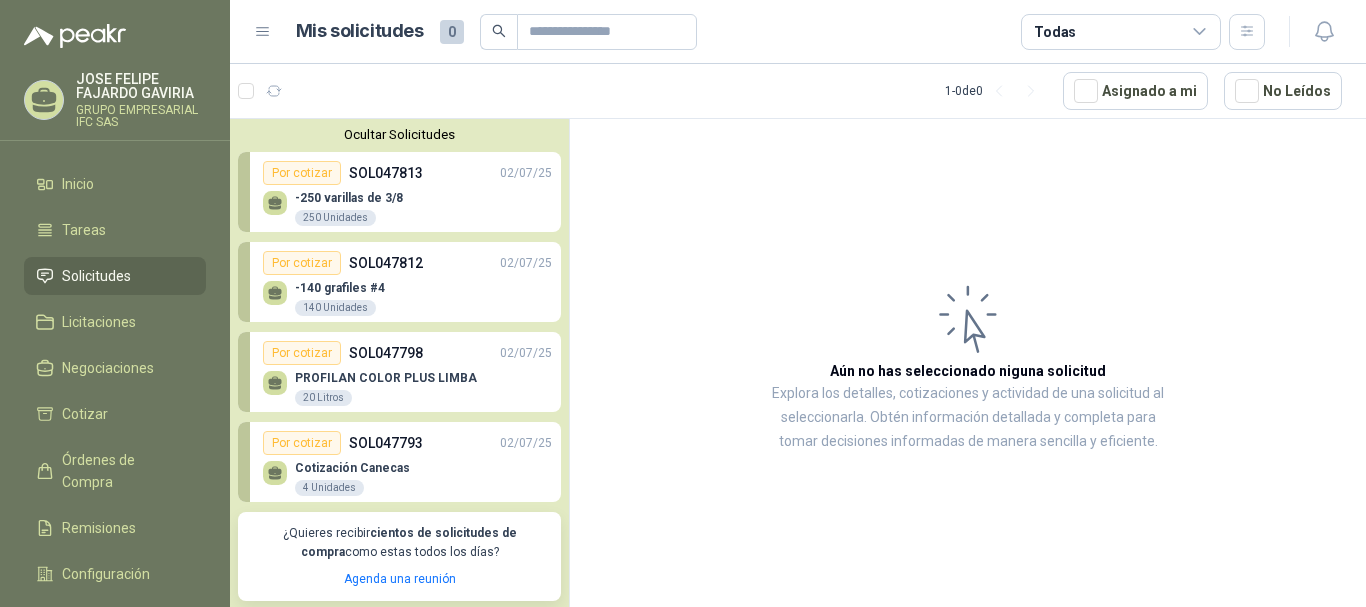 click on "Cotización Canecas 4   Unidades" at bounding box center (407, 476) 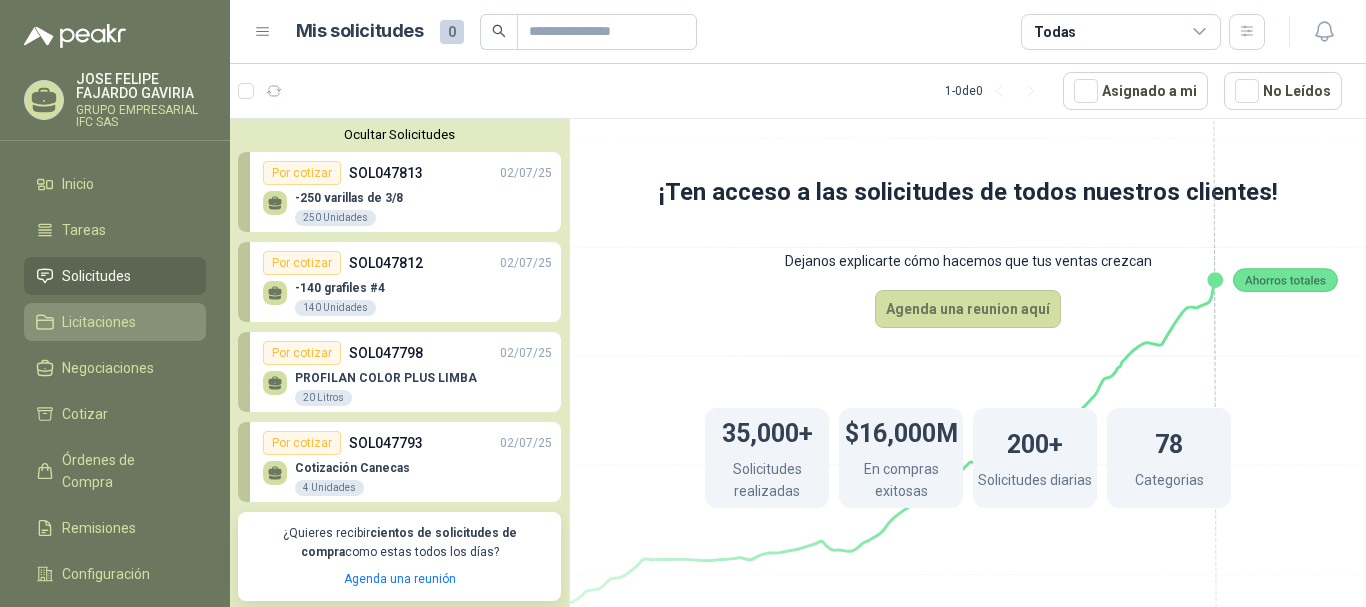 click on "Licitaciones" at bounding box center [99, 322] 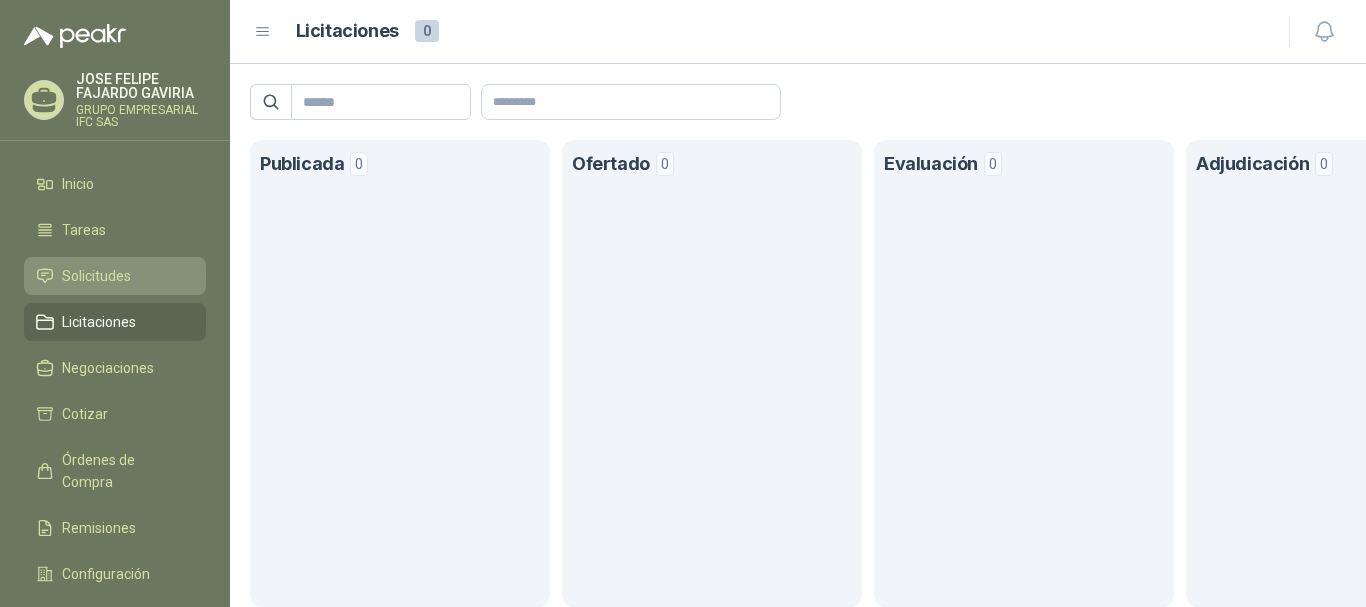 click on "Solicitudes" at bounding box center [96, 276] 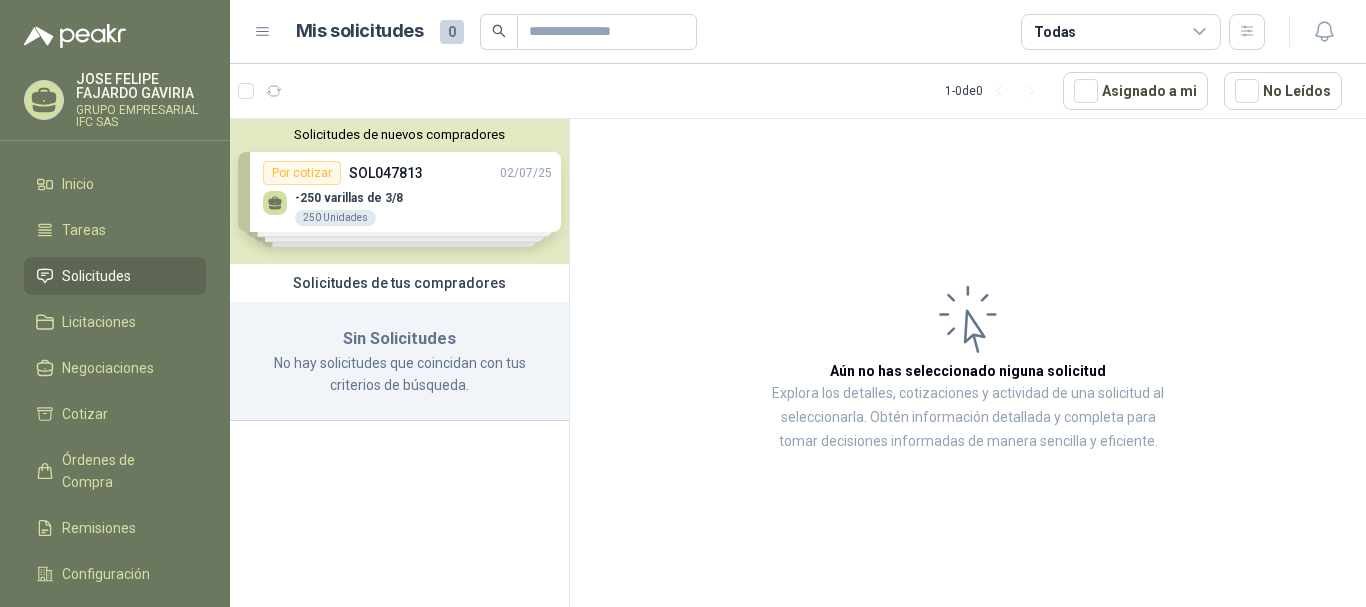 click on "Solicitudes de nuevos compradores Por cotizar SOL047813 02/07/25   -250 varillas de 3/8 250   Unidades Por cotizar SOL047812 02/07/25   -140 grafiles #4 140   Unidades Por cotizar SOL047798 02/07/25   PROFILAN COLOR PLUS LIMBA 20   Litros Por cotizar SOL047793 02/07/25   Cotización Canecas 4   Unidades ¿Quieres recibir  cientos de solicitudes de compra  como estas todos los días? Agenda una reunión" at bounding box center (399, 191) 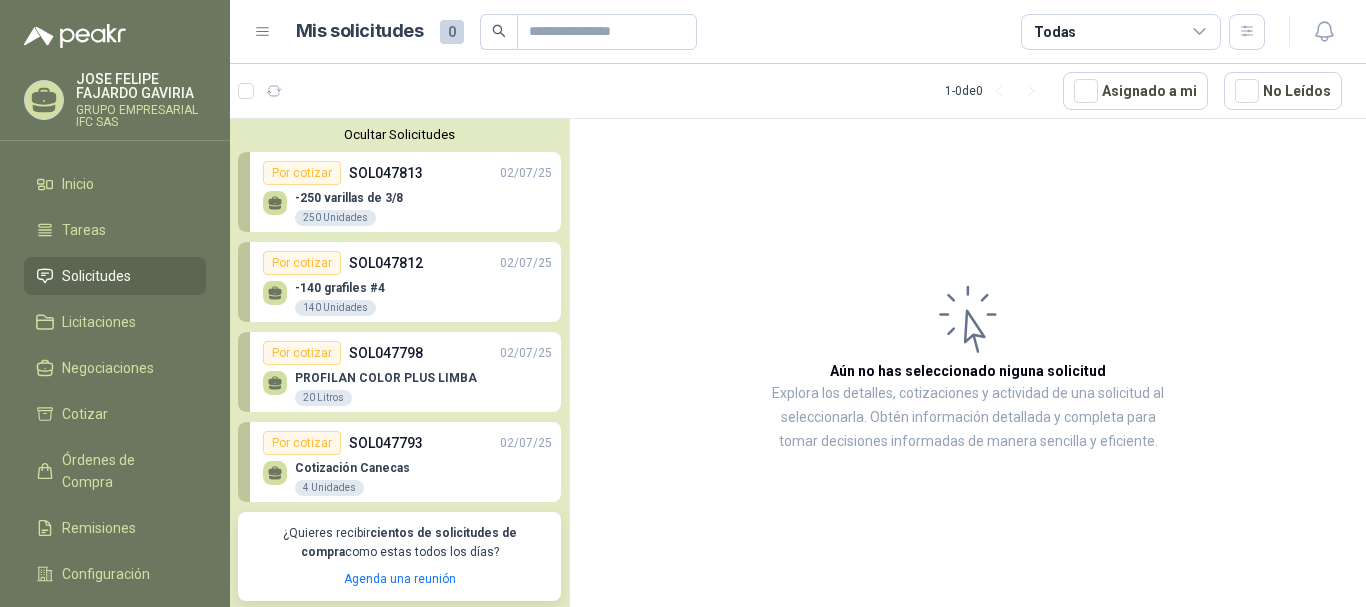 click on "SOL047812" at bounding box center [386, 263] 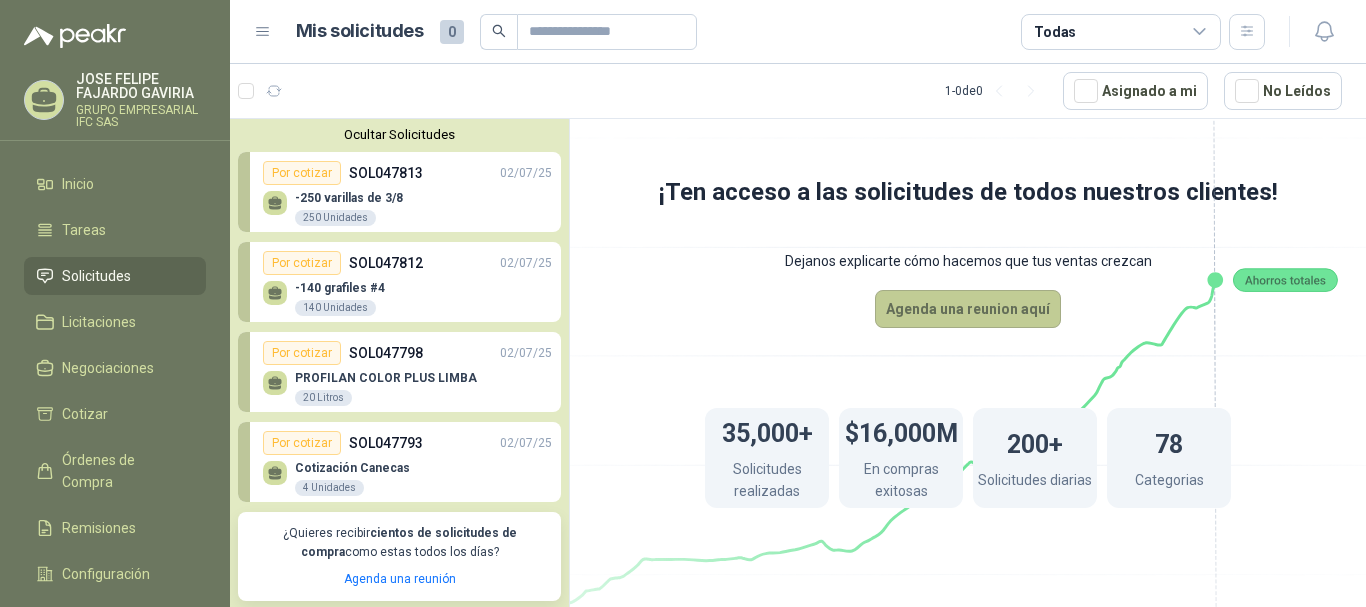 click on "Agenda una reunion aquí" at bounding box center (968, 309) 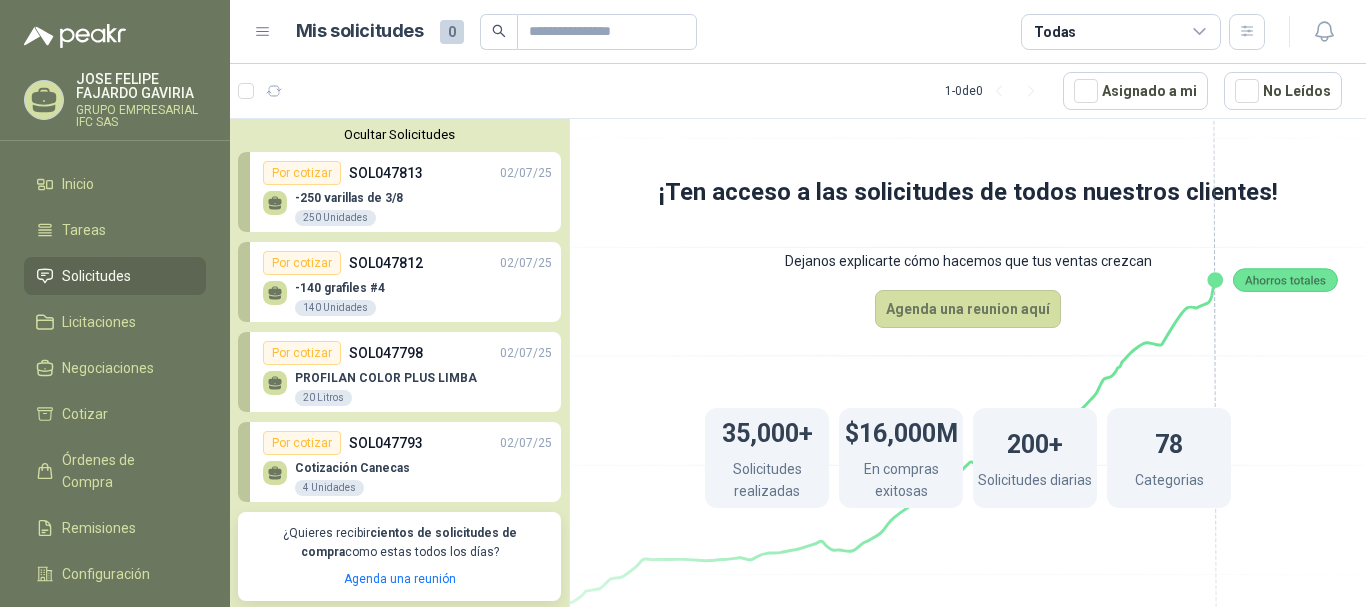 click on "-250 varillas de 3/8 250   Unidades" at bounding box center (349, 209) 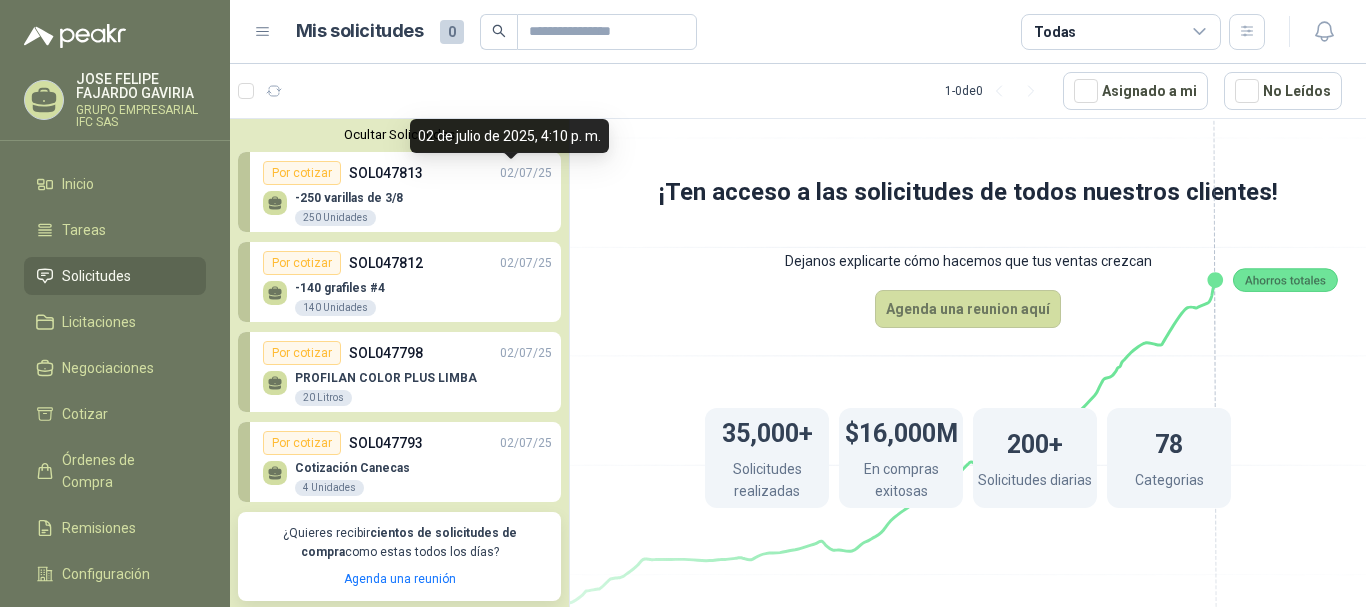 click on "-250 varillas de 3/8 250   Unidades" at bounding box center (407, 206) 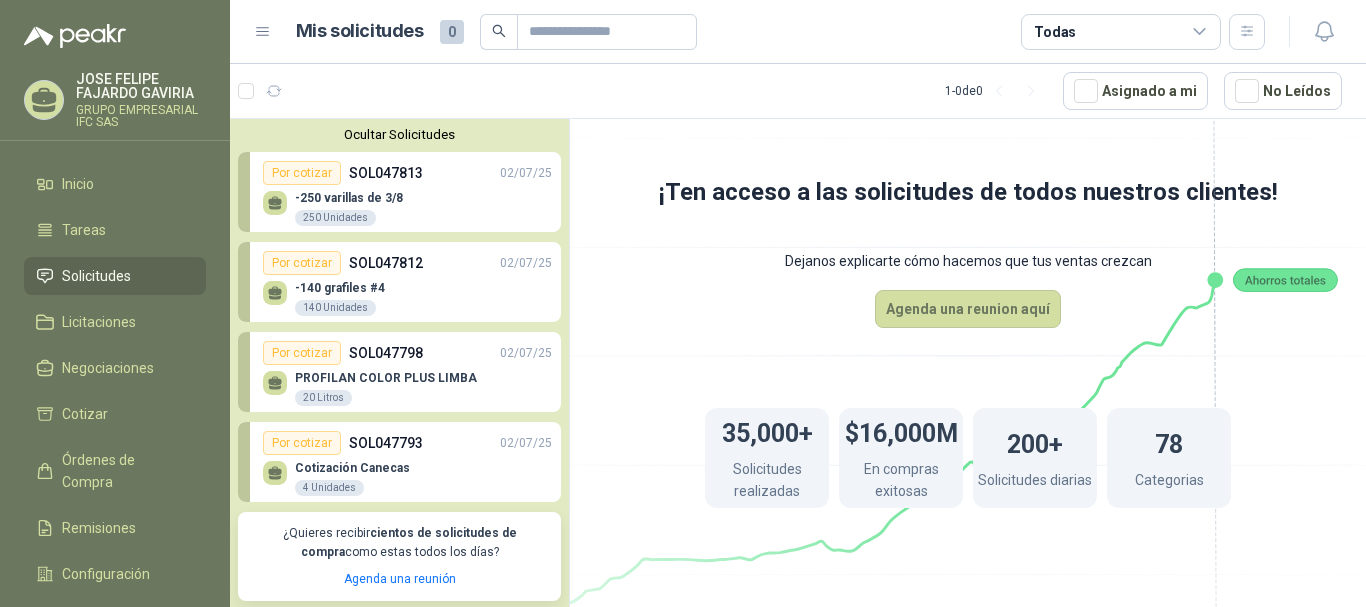 click on "Ocultar Solicitudes" at bounding box center (399, 134) 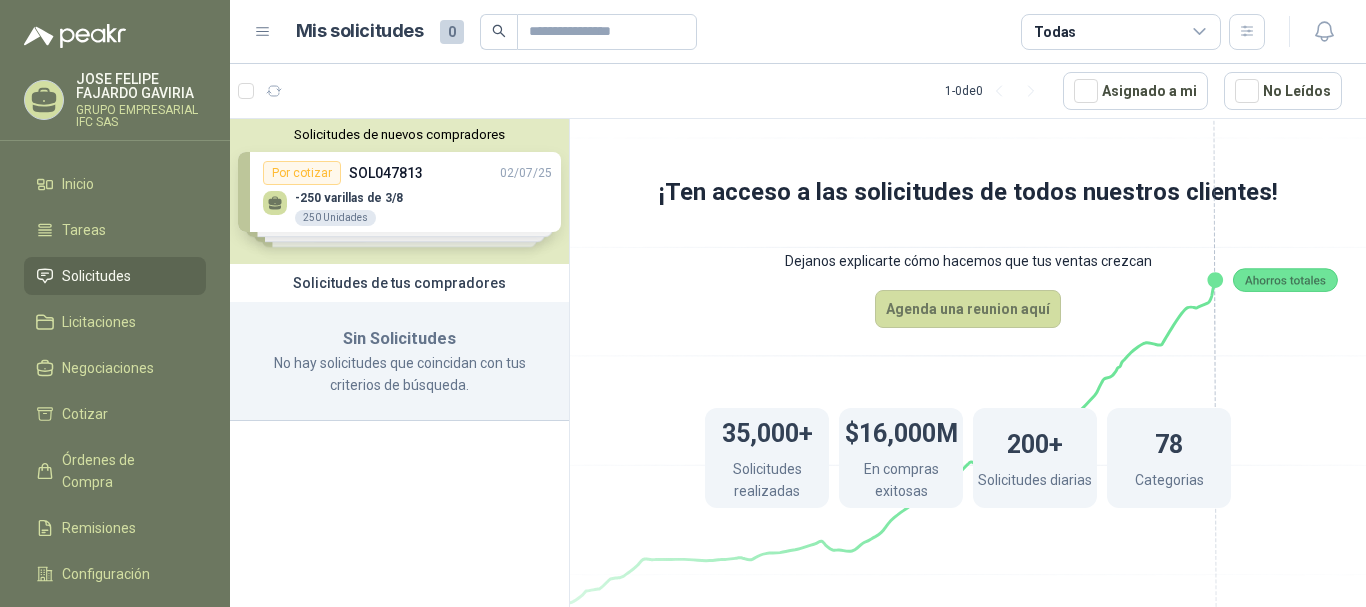 click on "Solicitudes de nuevos compradores" at bounding box center [399, 134] 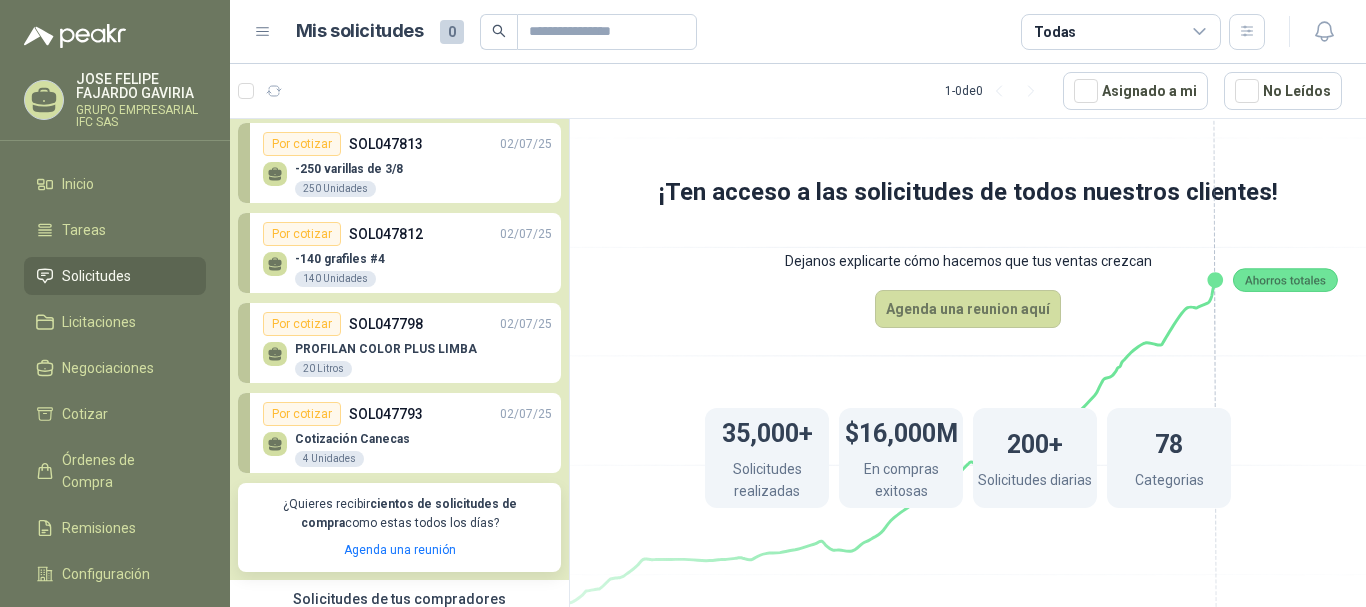 scroll, scrollTop: 0, scrollLeft: 0, axis: both 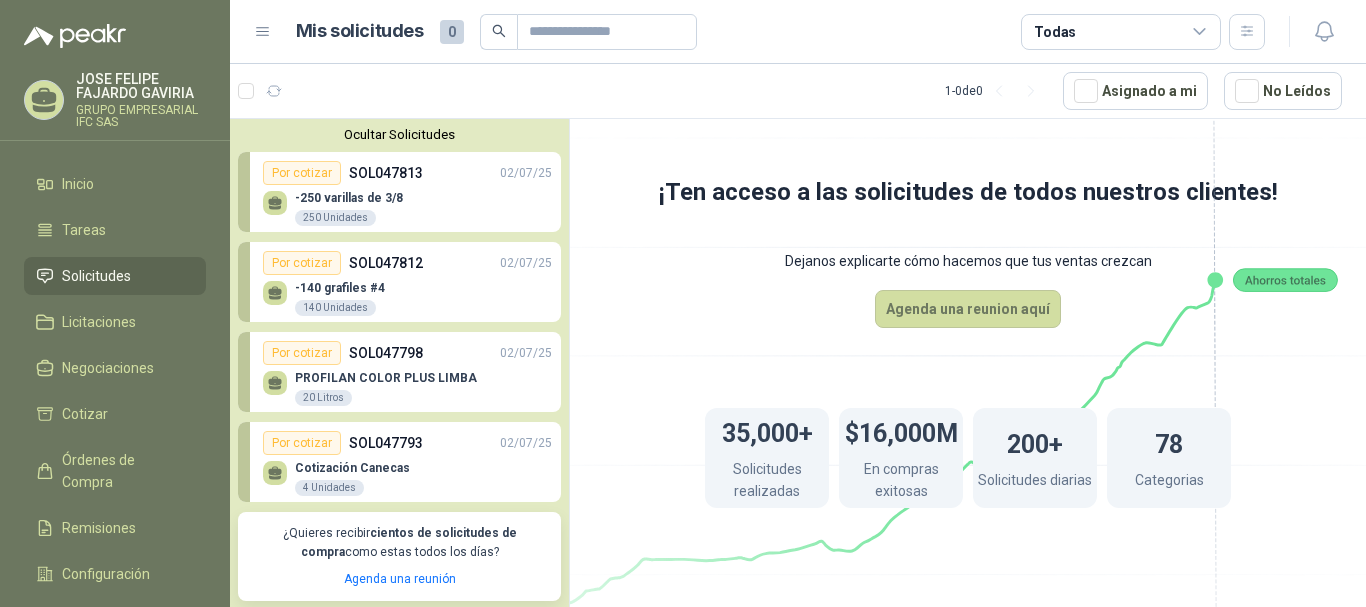 click at bounding box center [263, 32] 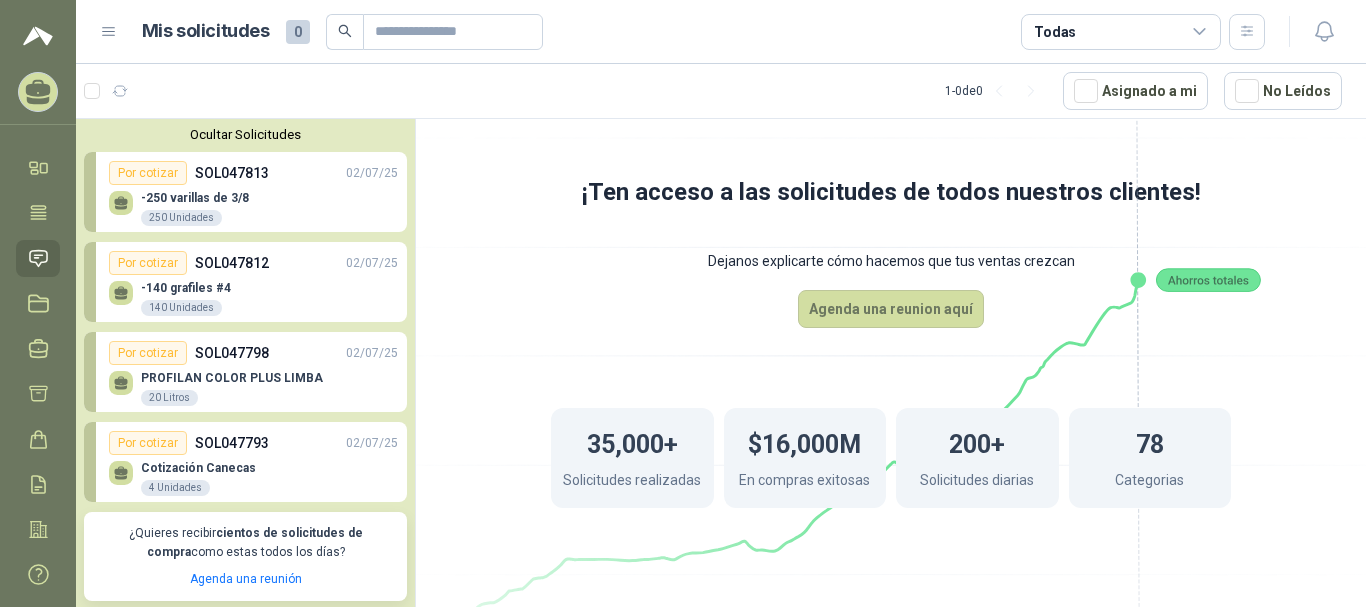click at bounding box center (109, 32) 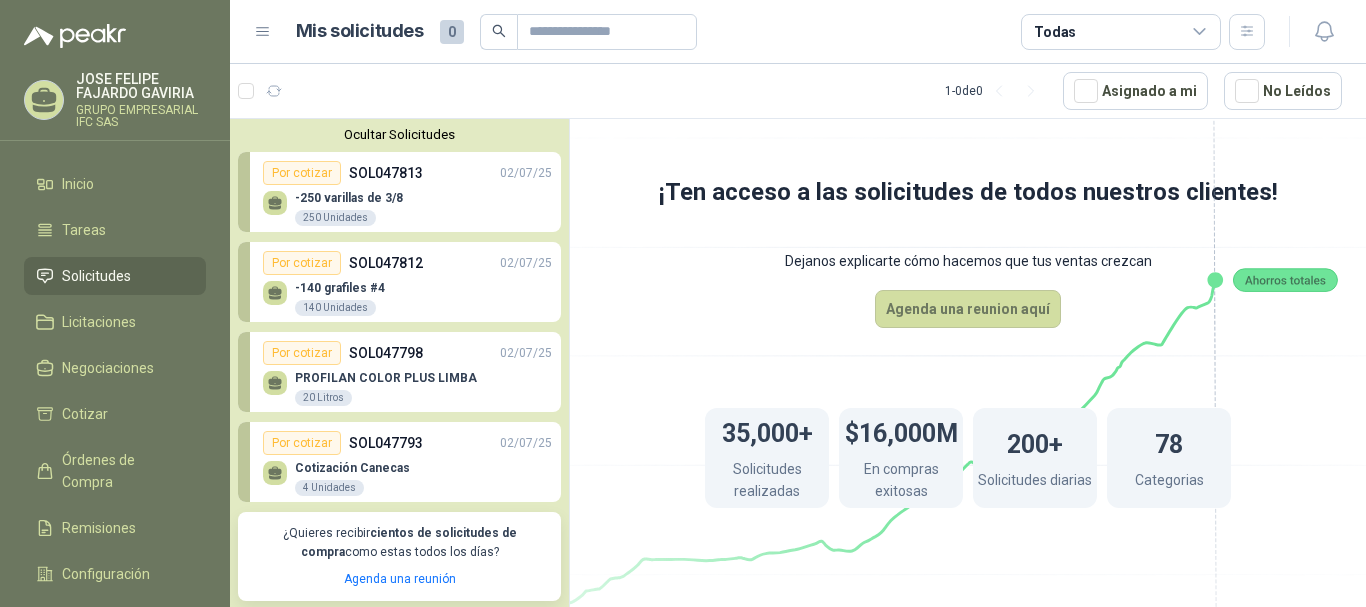 click at bounding box center (1285, 280) 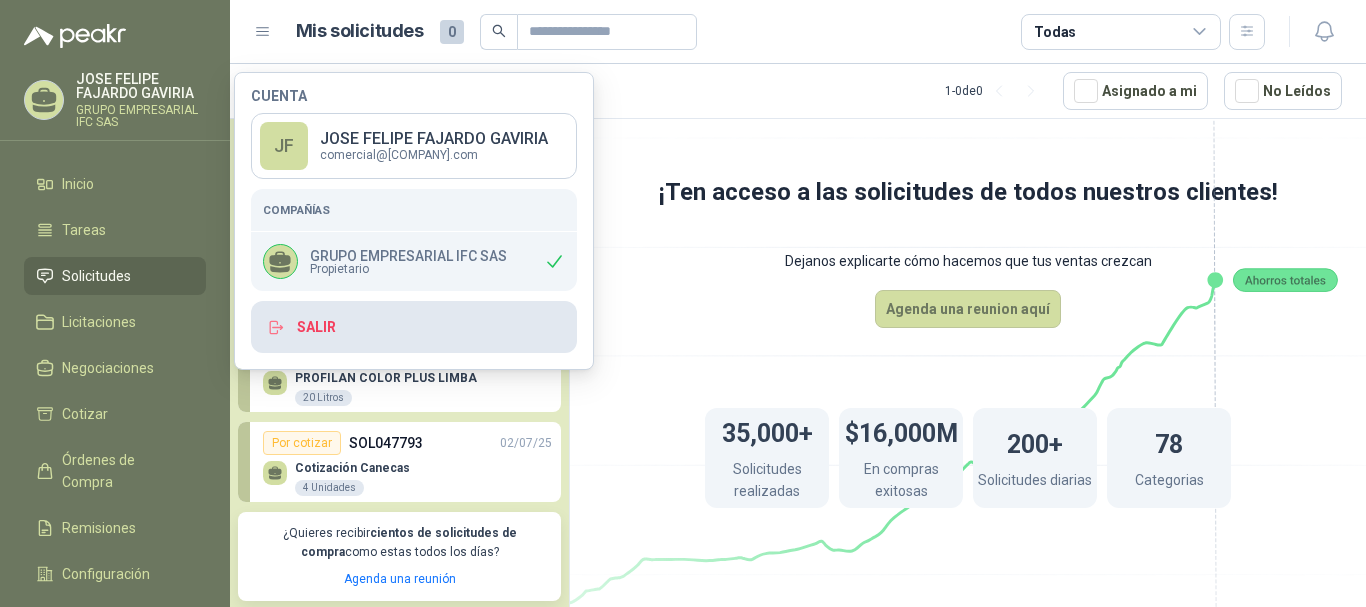 drag, startPoint x: 308, startPoint y: 320, endPoint x: 404, endPoint y: 308, distance: 96.74709 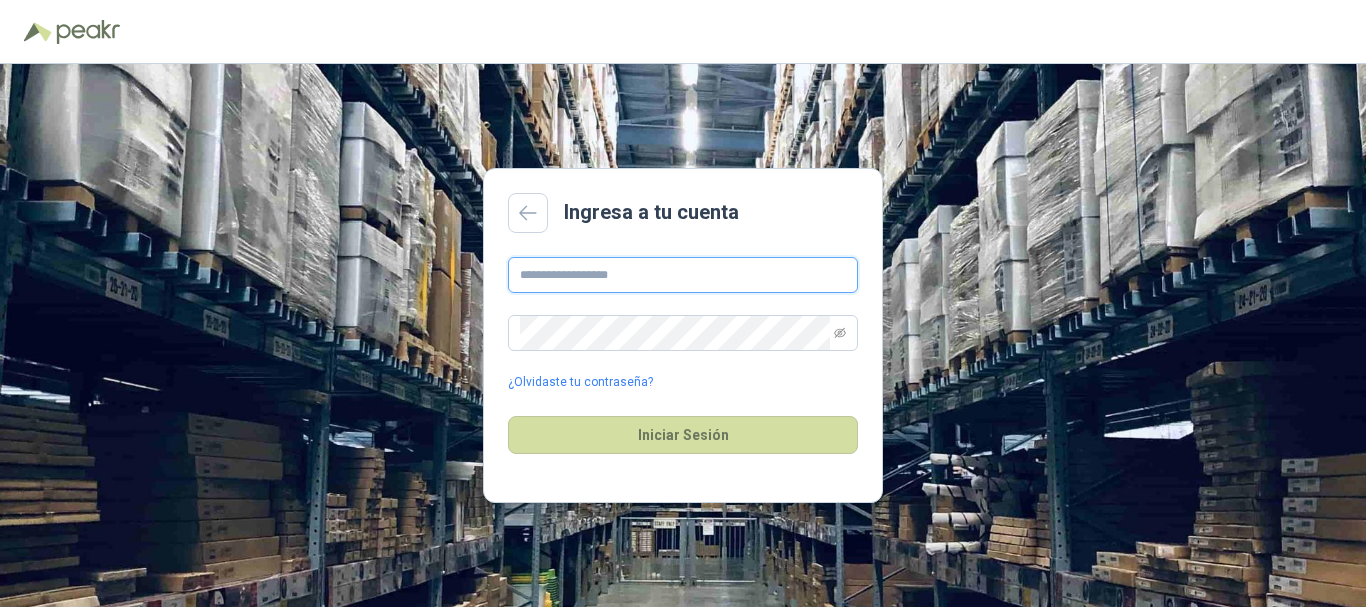 type on "**********" 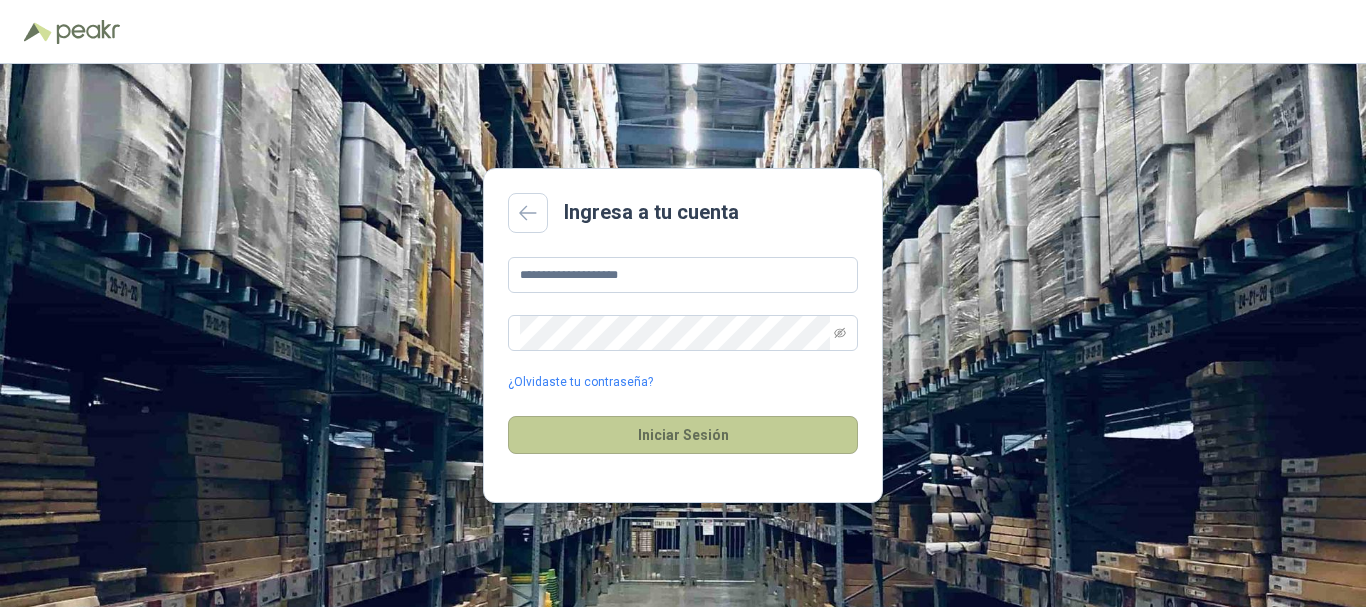 click on "Iniciar Sesión" at bounding box center (683, 435) 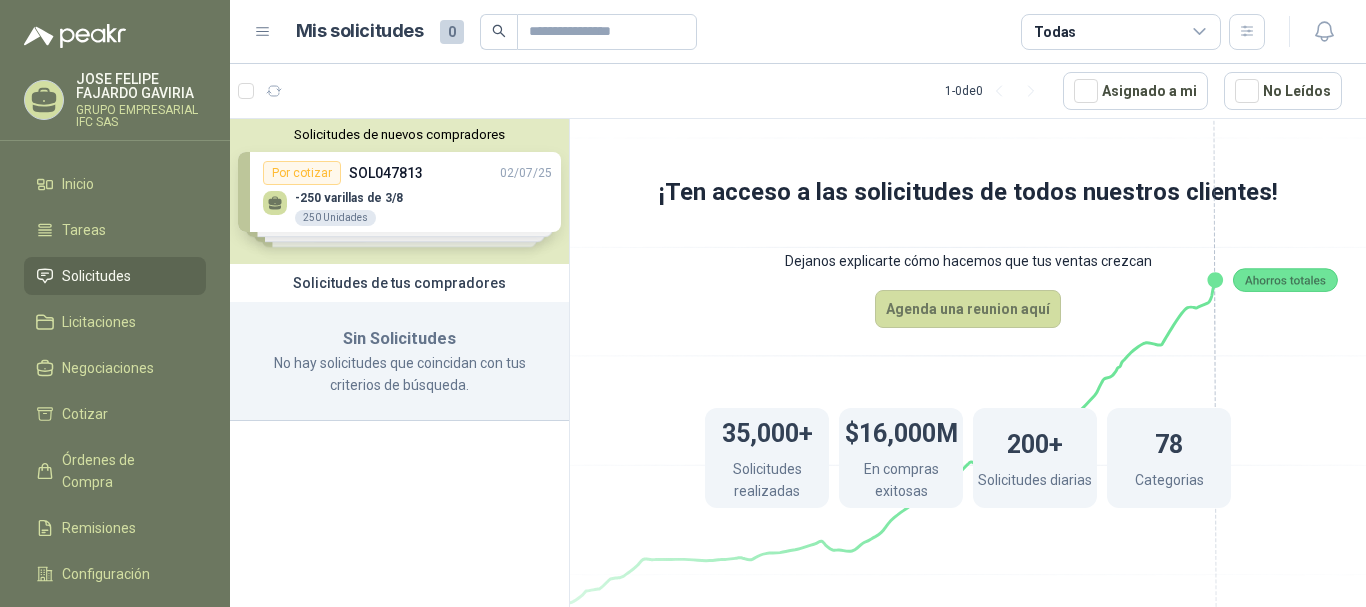 click on "Solicitudes de nuevos compradores Por cotizar SOL047813 02/07/25   -250 varillas de 3/8 250   Unidades Por cotizar SOL047812 02/07/25   -140 grafiles #4 140   Unidades Por cotizar SOL047798 02/07/25   PROFILAN COLOR PLUS LIMBA 20   Litros Por cotizar SOL047793 02/07/25   Cotización Canecas 4   Unidades ¿Quieres recibir  cientos de solicitudes de compra  como estas todos los días? Agenda una reunión" at bounding box center (399, 191) 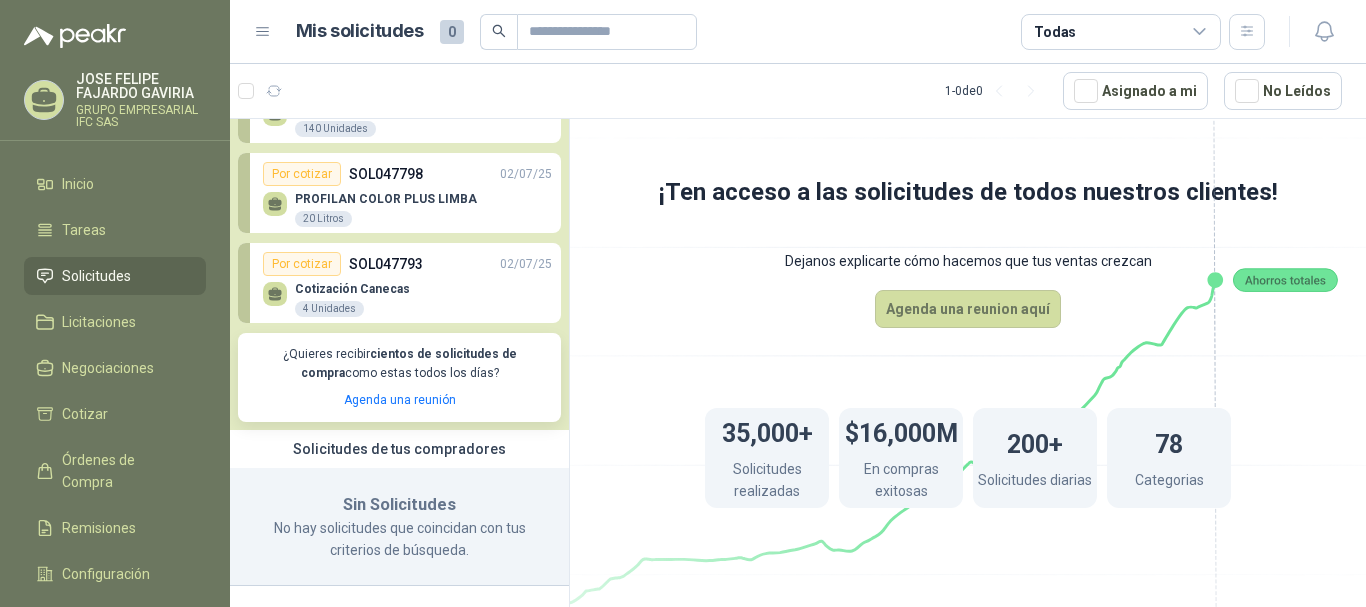 scroll, scrollTop: 0, scrollLeft: 0, axis: both 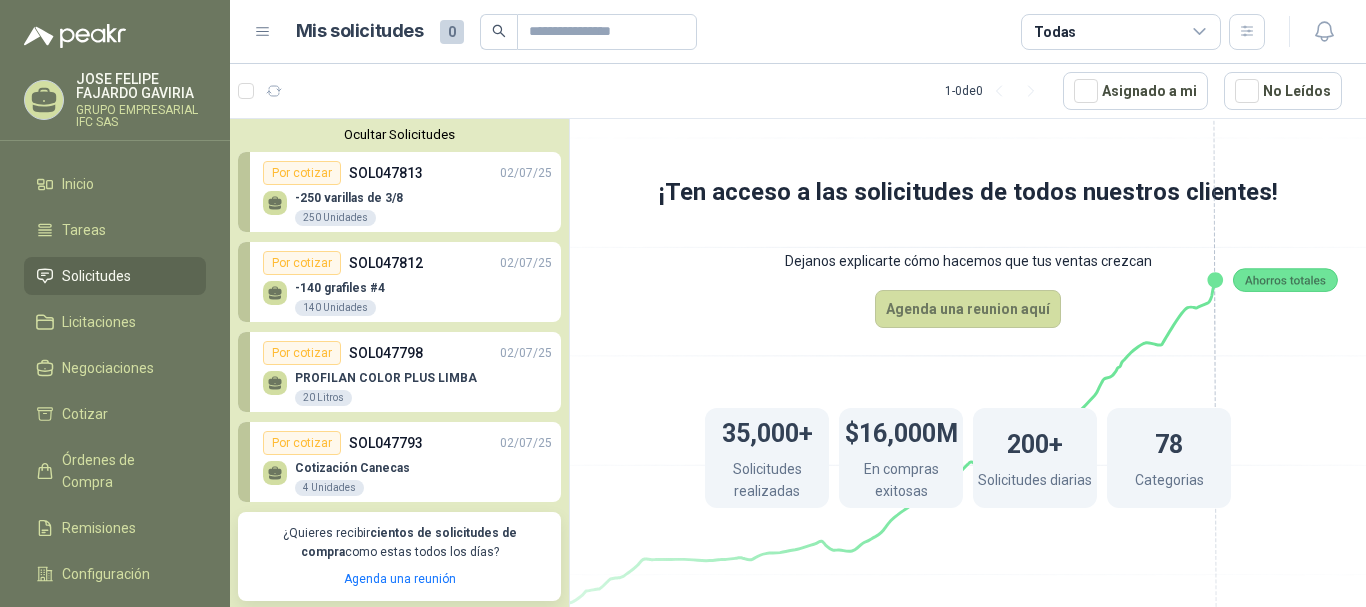 click on "[NAME] [LAST_NAME]" at bounding box center (141, 86) 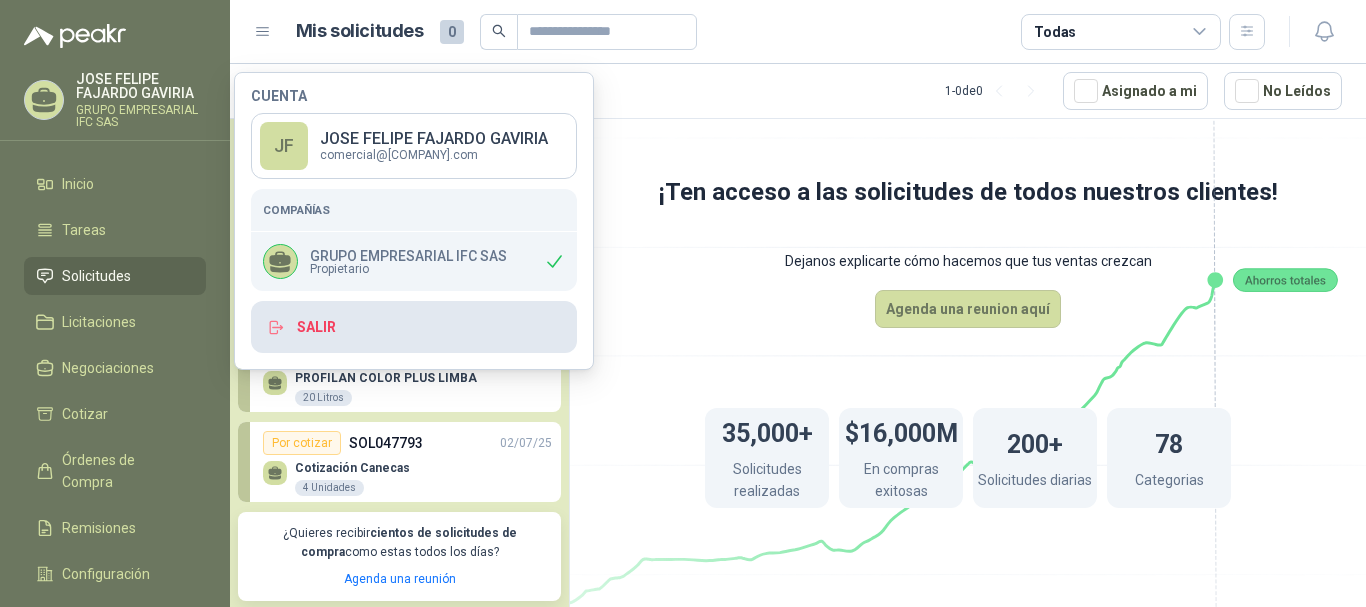 drag, startPoint x: 334, startPoint y: 329, endPoint x: 349, endPoint y: 341, distance: 19.209373 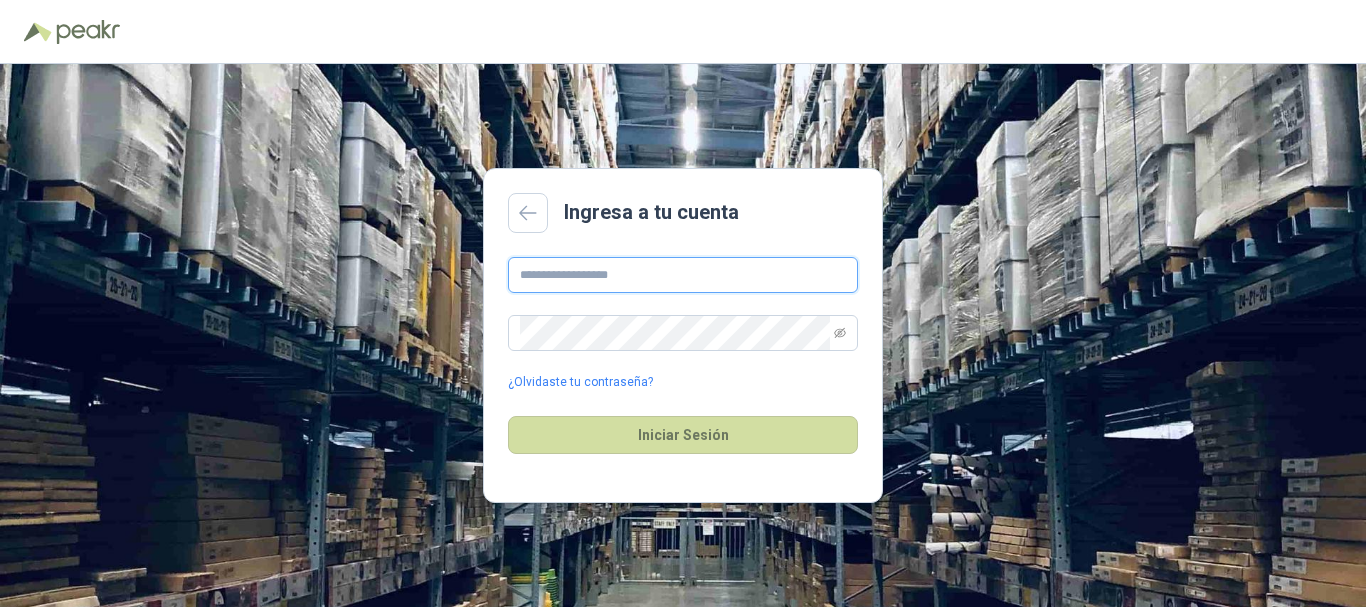 type on "**********" 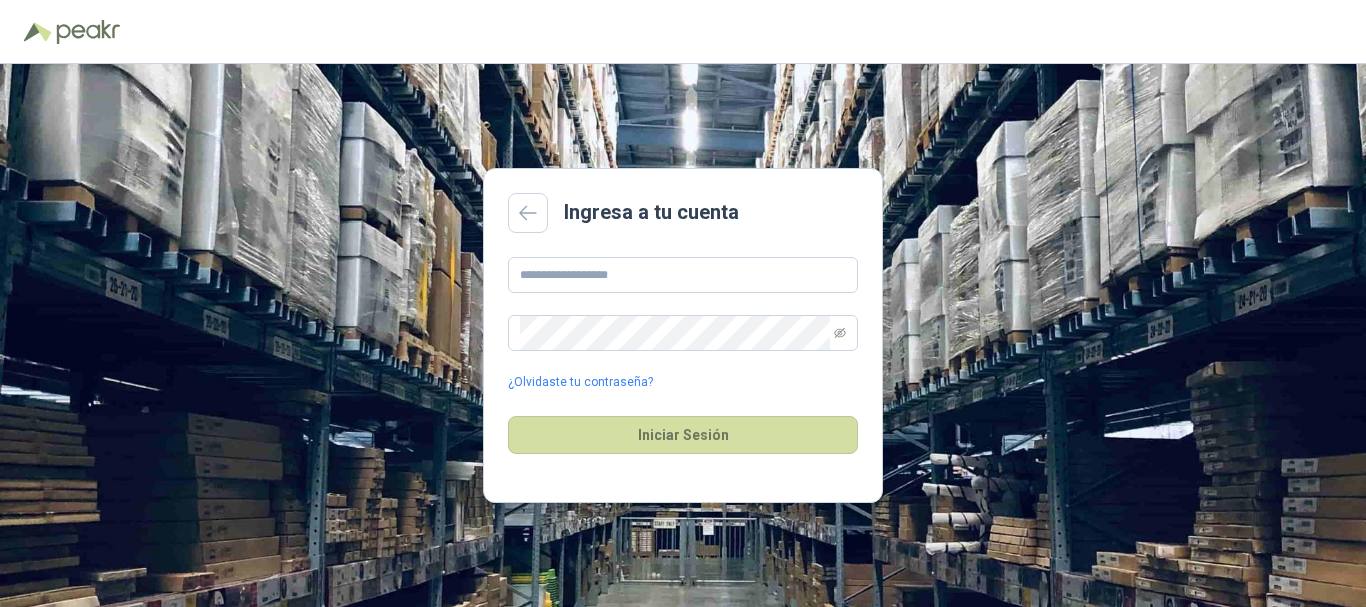 scroll, scrollTop: 0, scrollLeft: 0, axis: both 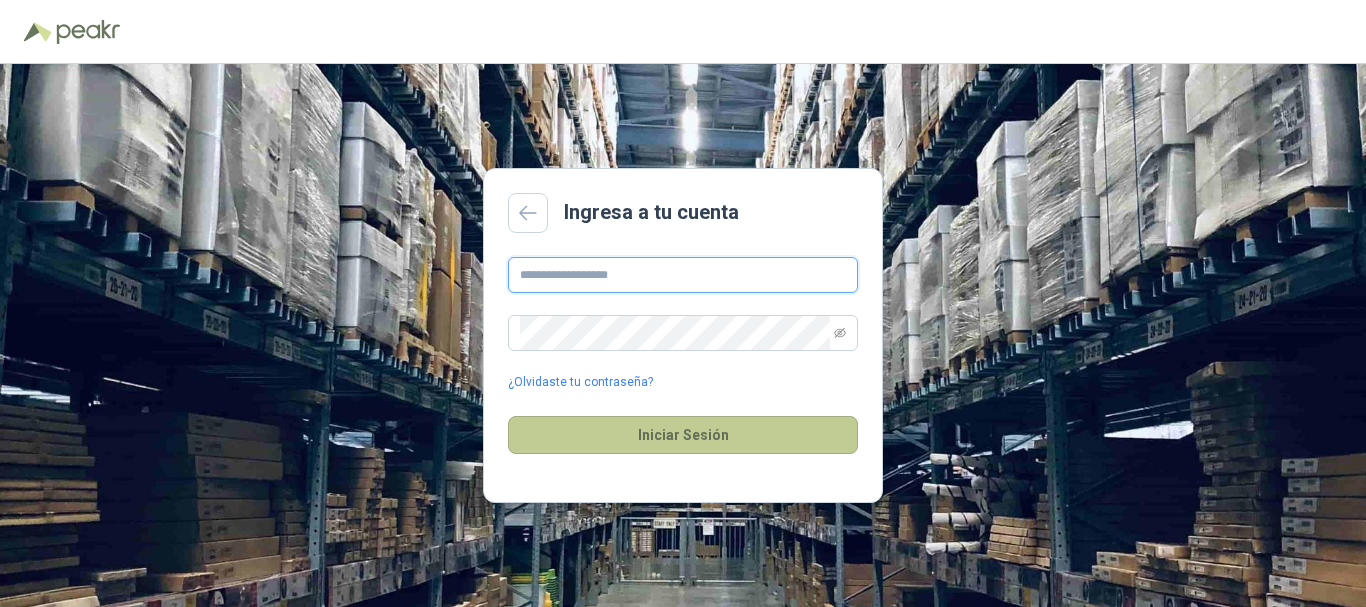 type on "**********" 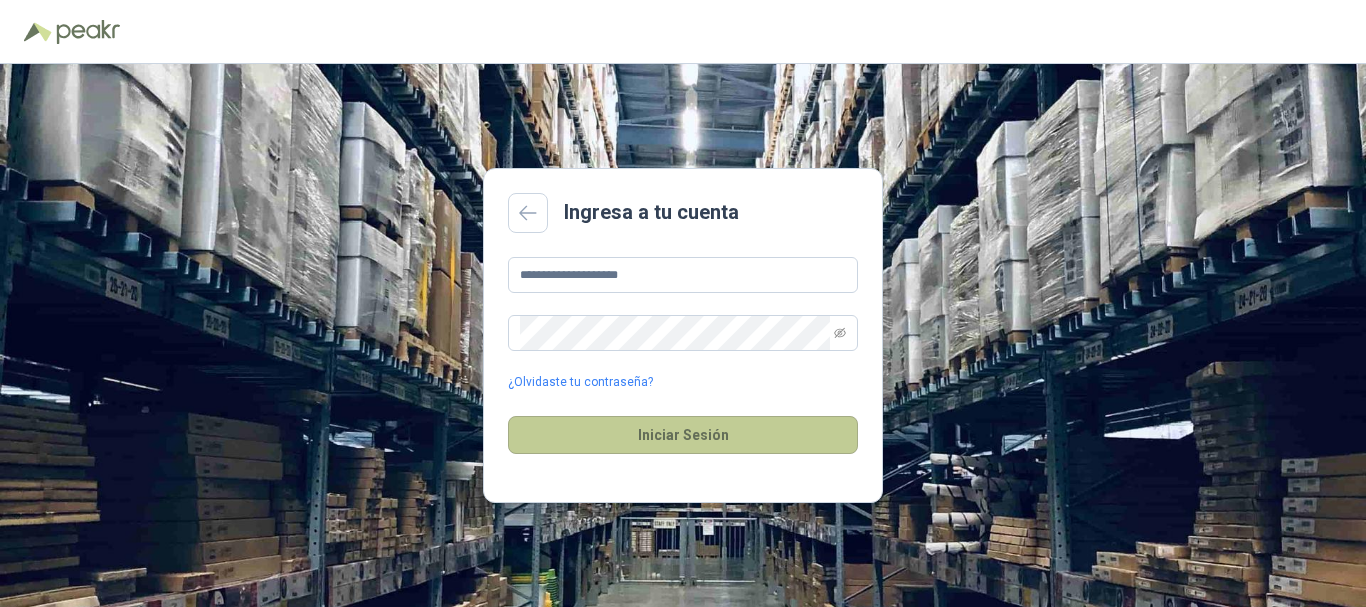 click on "Iniciar Sesión" at bounding box center (683, 435) 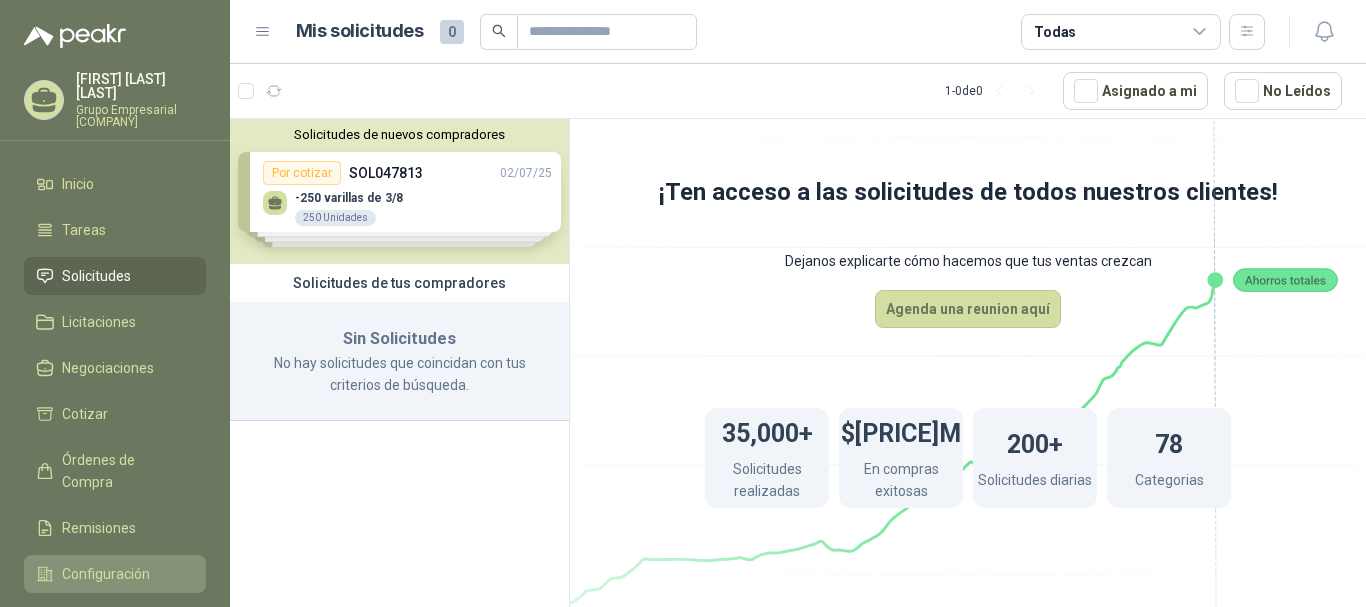 click on "Configuración" at bounding box center [115, 574] 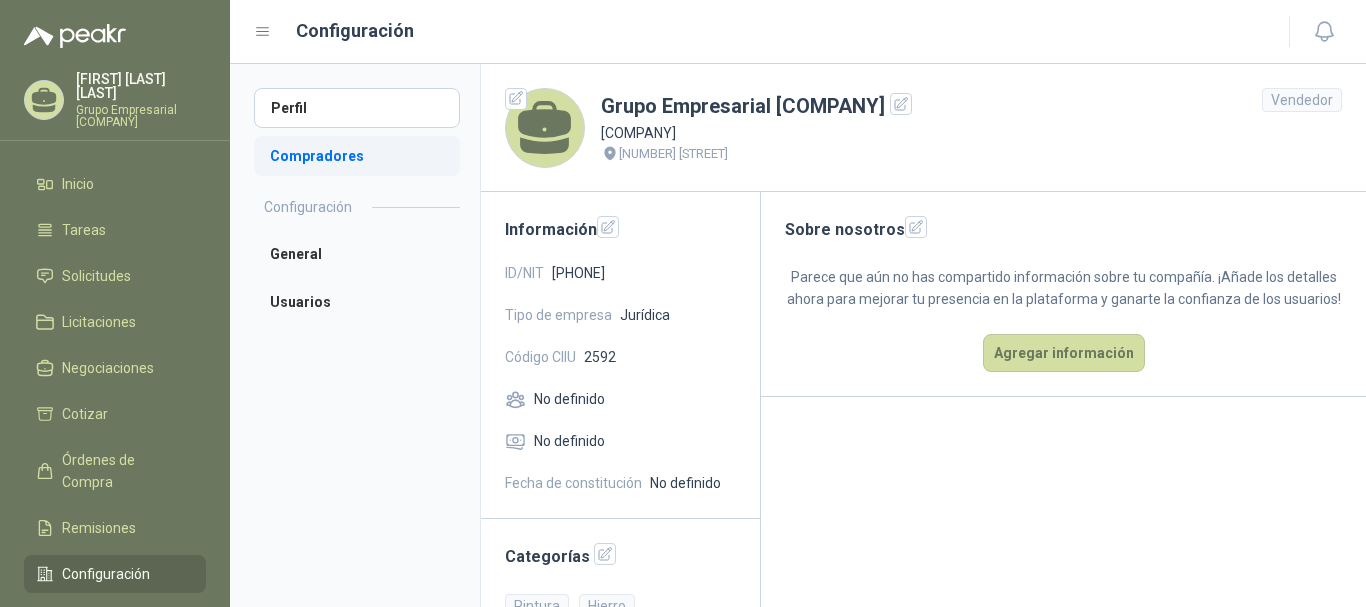 click on "Compradores" at bounding box center (357, 156) 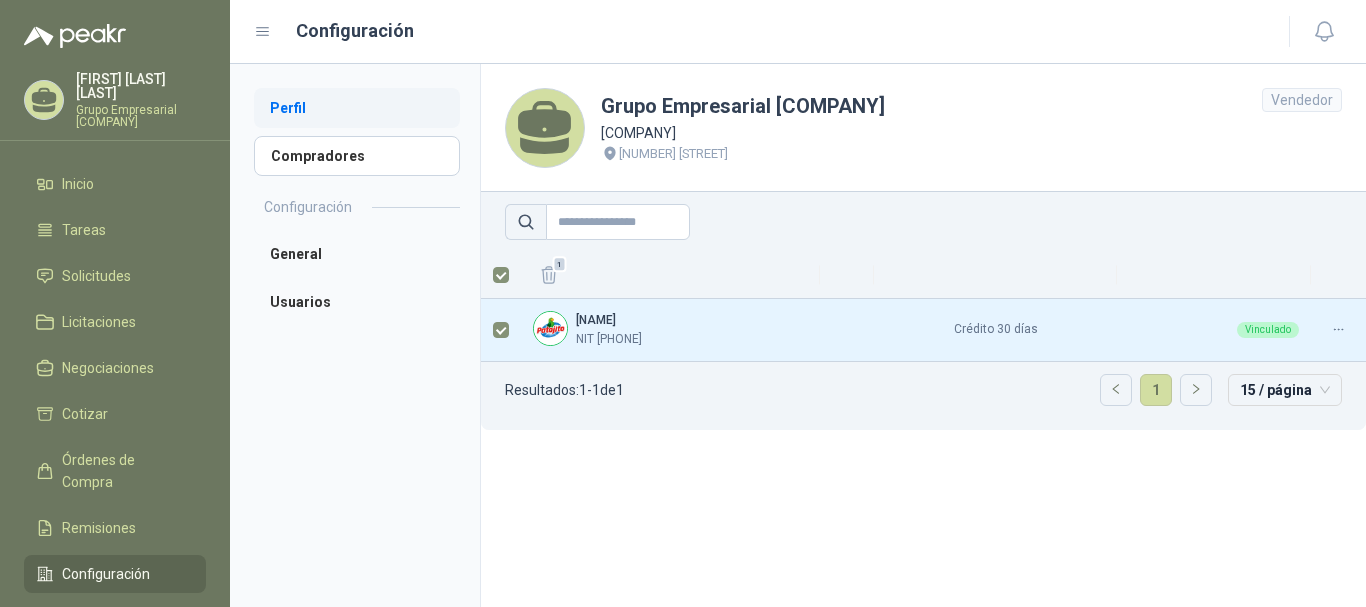 click on "Perfil" at bounding box center (357, 108) 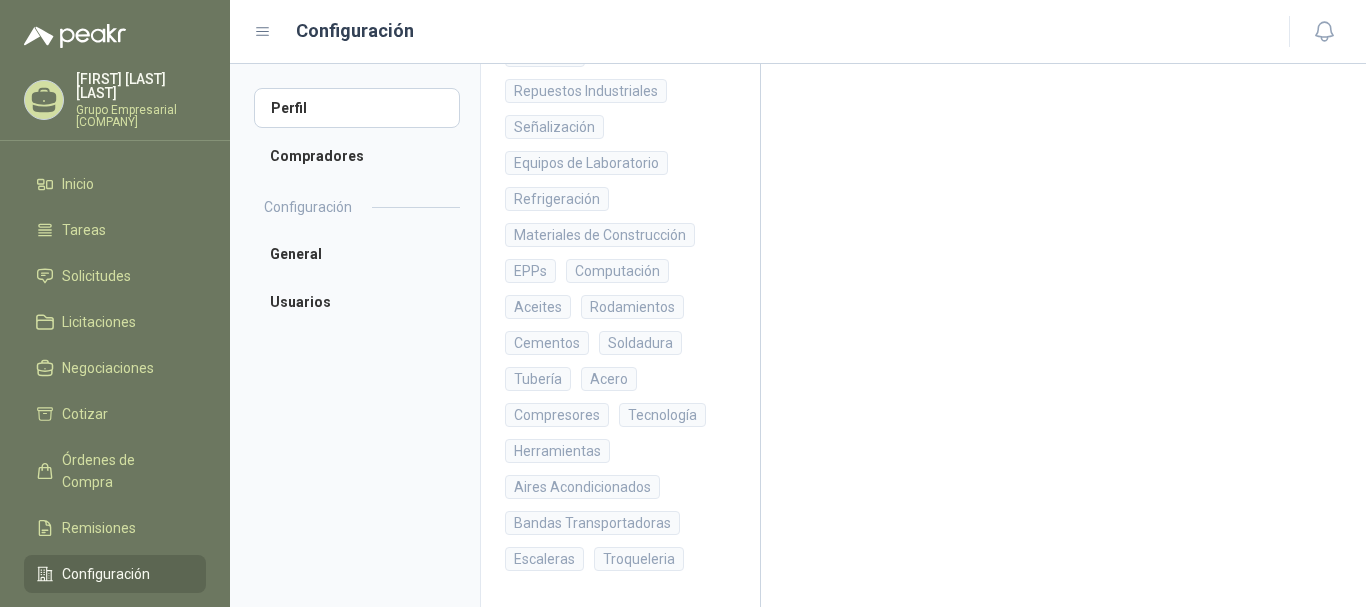 scroll, scrollTop: 0, scrollLeft: 0, axis: both 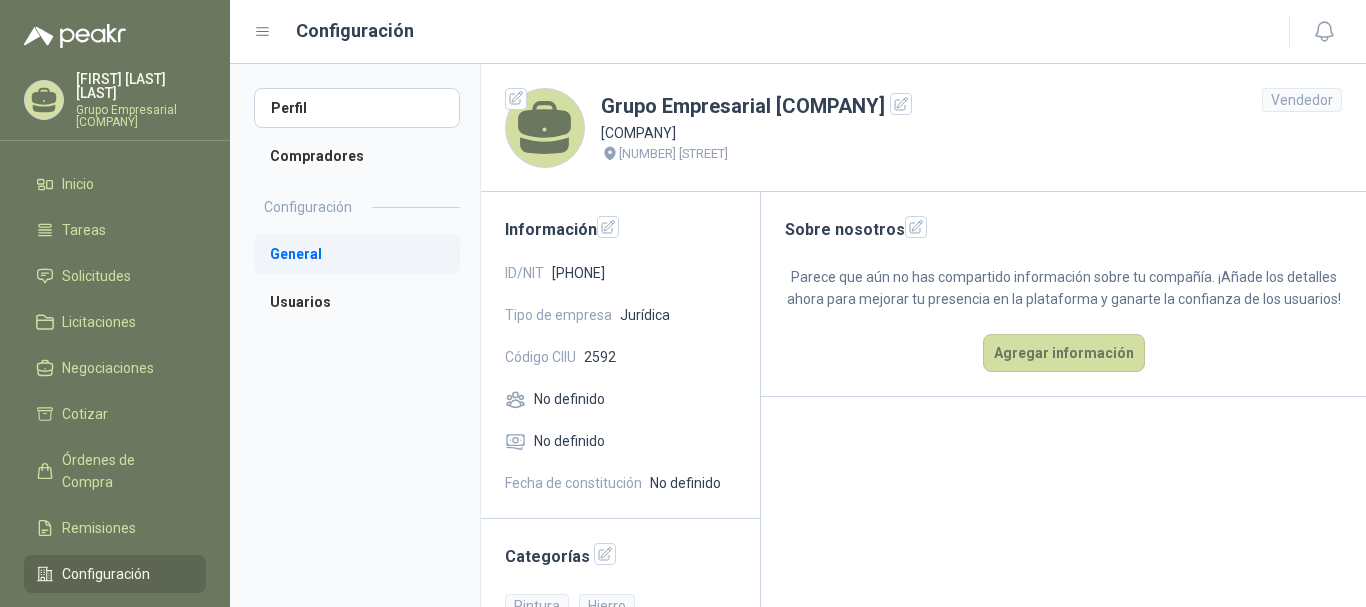 click on "General" at bounding box center (357, 254) 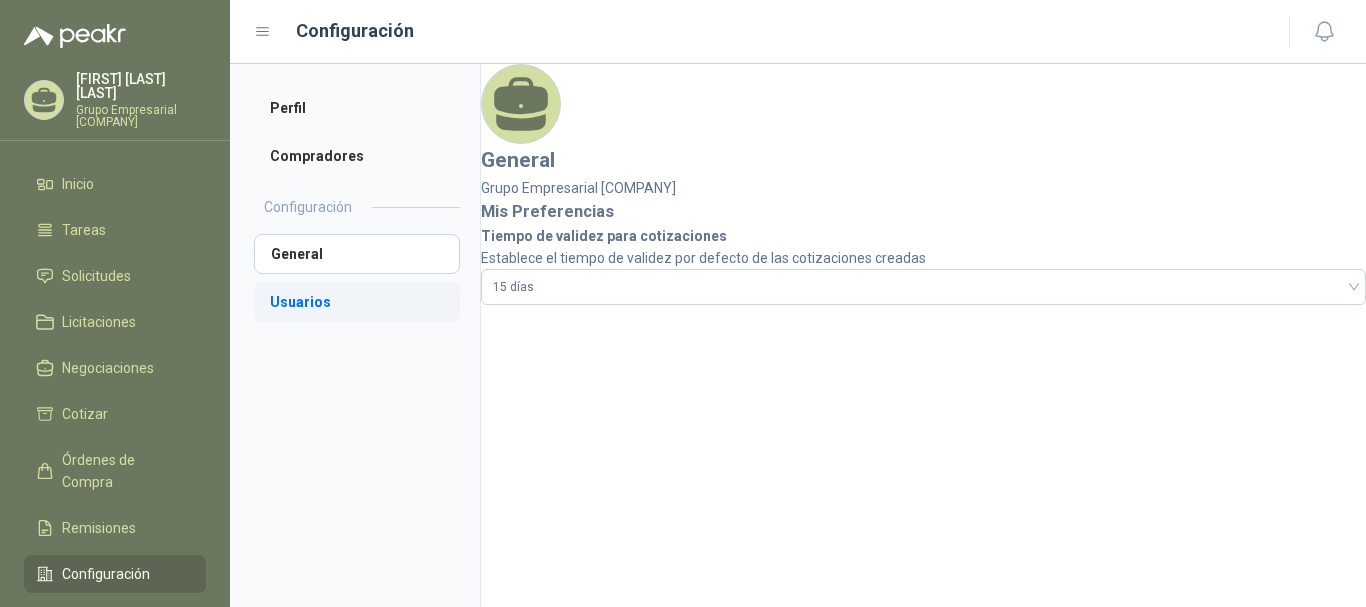 click on "Usuarios" at bounding box center (357, 302) 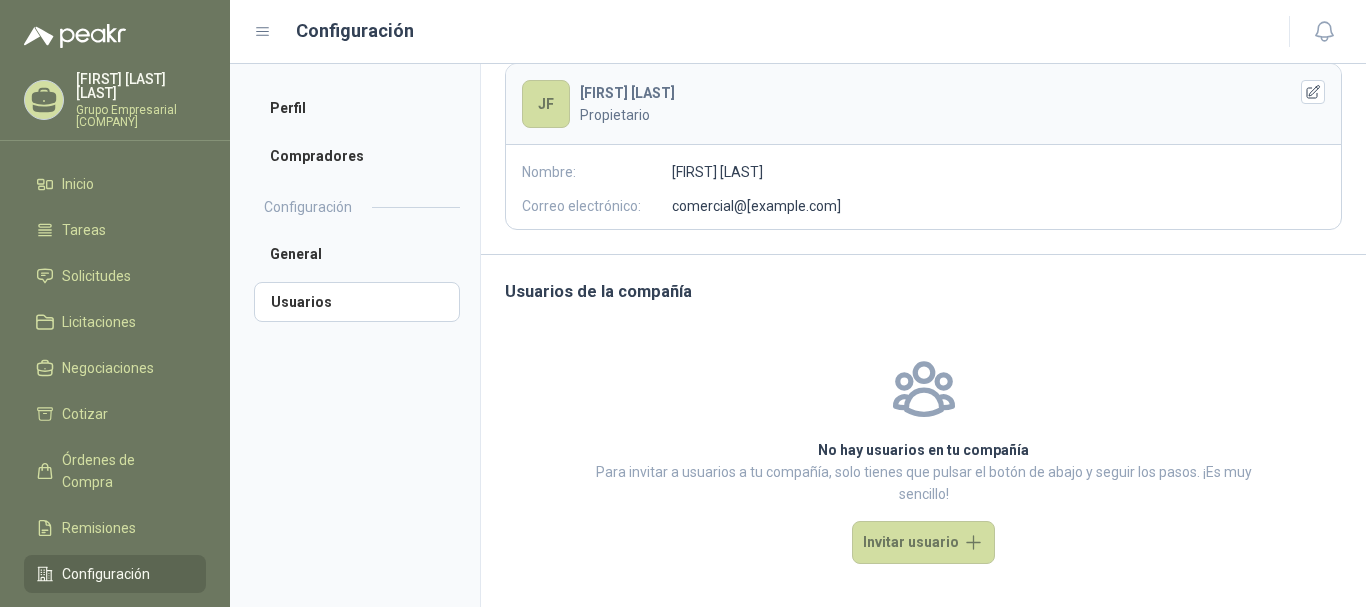 scroll, scrollTop: 158, scrollLeft: 0, axis: vertical 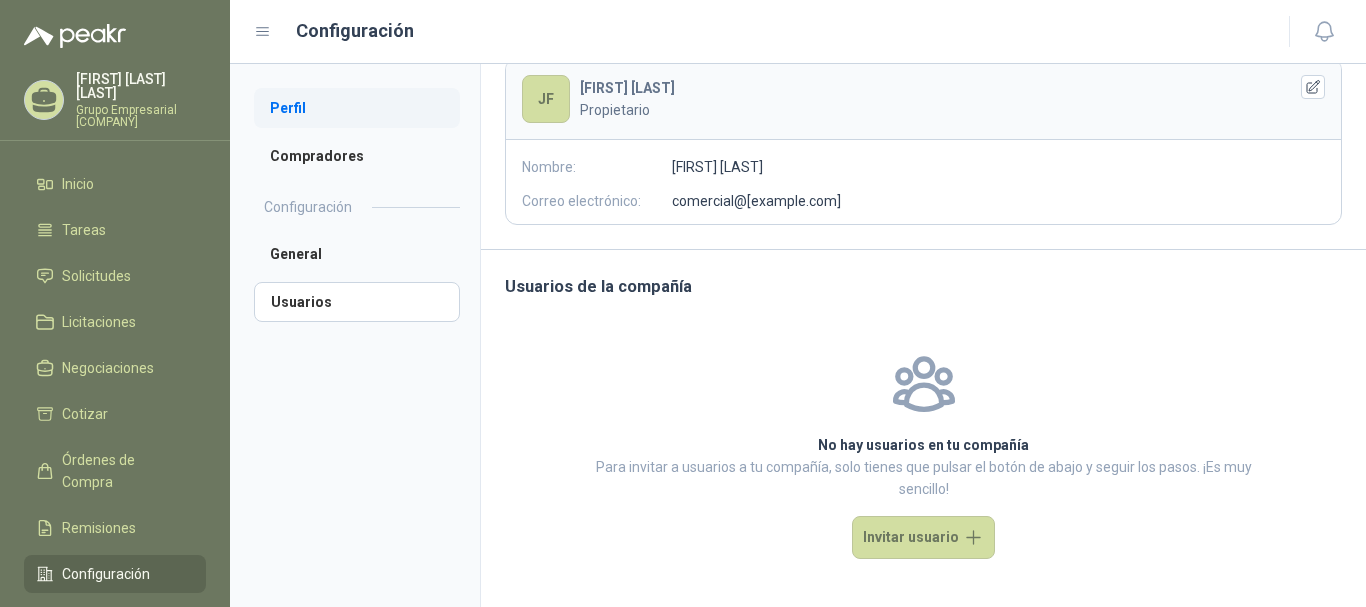 click on "Perfil" at bounding box center (357, 108) 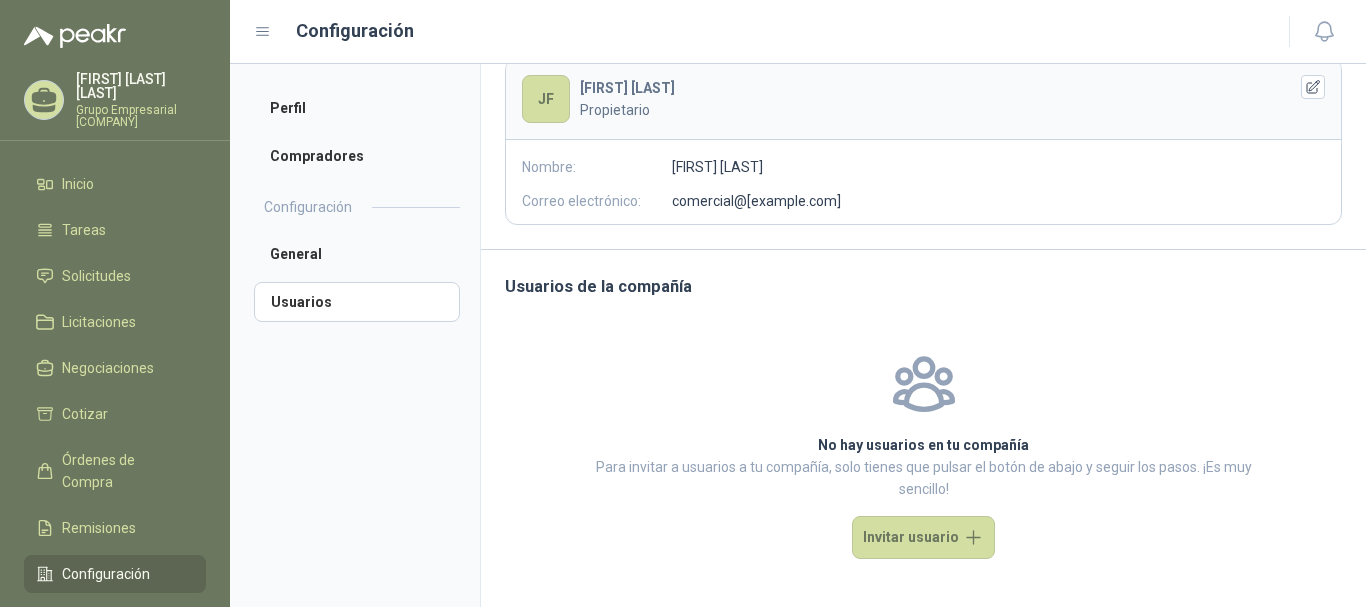scroll, scrollTop: 55, scrollLeft: 0, axis: vertical 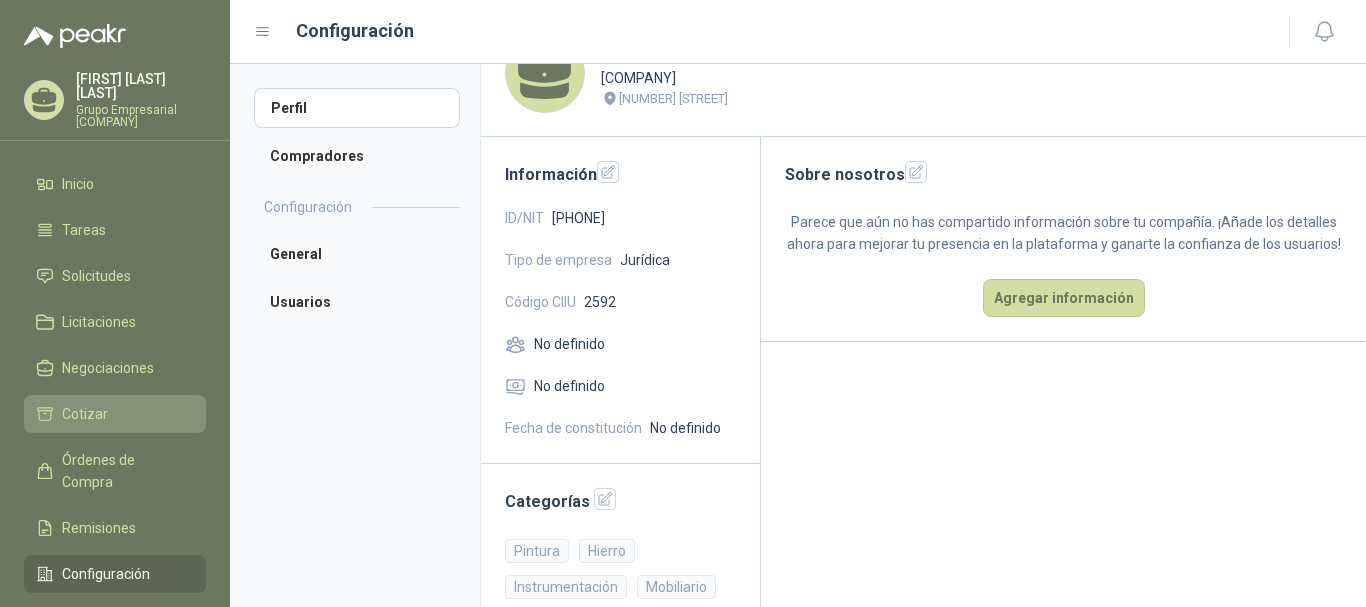 click on "Cotizar" at bounding box center (115, 414) 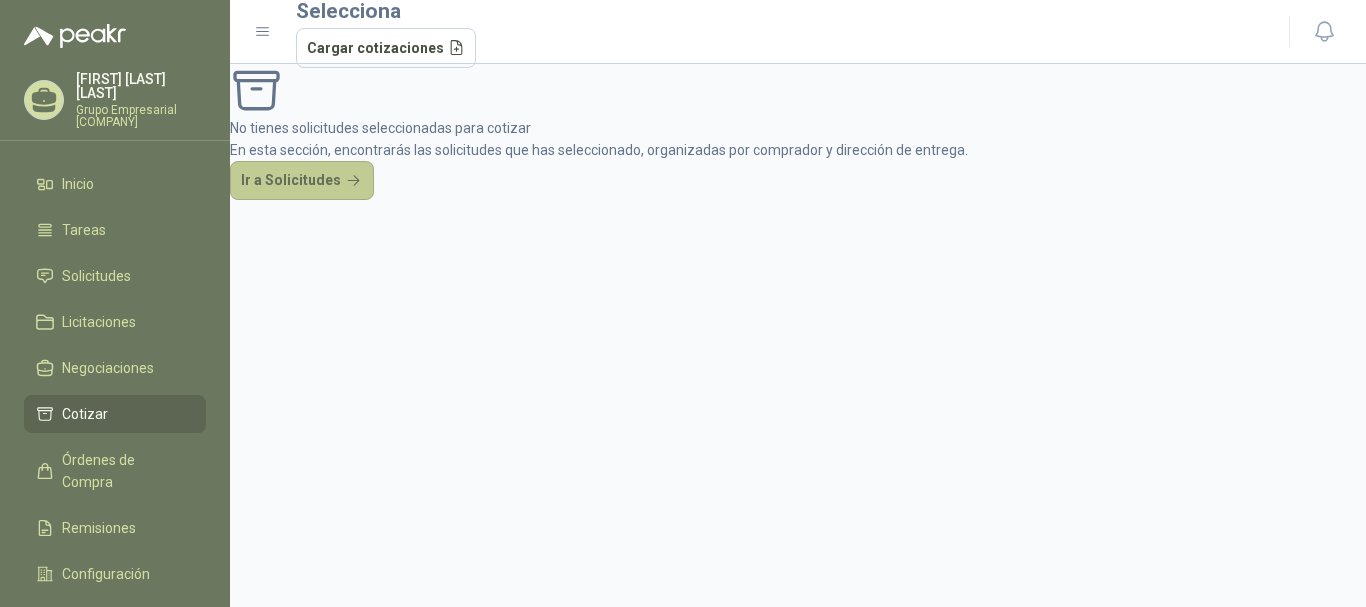 click on "Ir a Solicitudes" at bounding box center [302, 181] 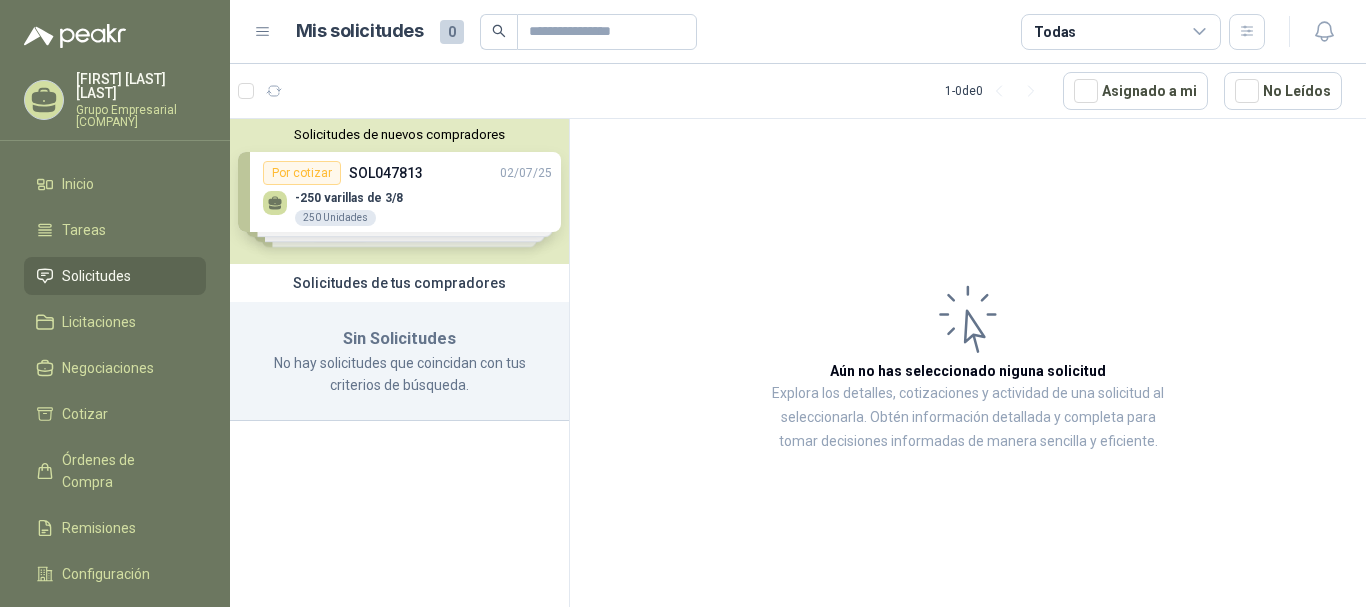 click on "Solicitudes de nuevos compradores Por cotizar SOL047813 02/07/25   -250 varillas de 3/8 250   Unidades Por cotizar SOL047812 02/07/25   -140 grafiles #4 140   Unidades Por cotizar SOL047798 02/07/25   PROFILAN COLOR PLUS LIMBA 20   Litros Por cotizar SOL047793 02/07/25   Cotización Canecas 4   Unidades ¿Quieres recibir  cientos de solicitudes de compra  como estas todos los días? Agenda una reunión" at bounding box center (399, 191) 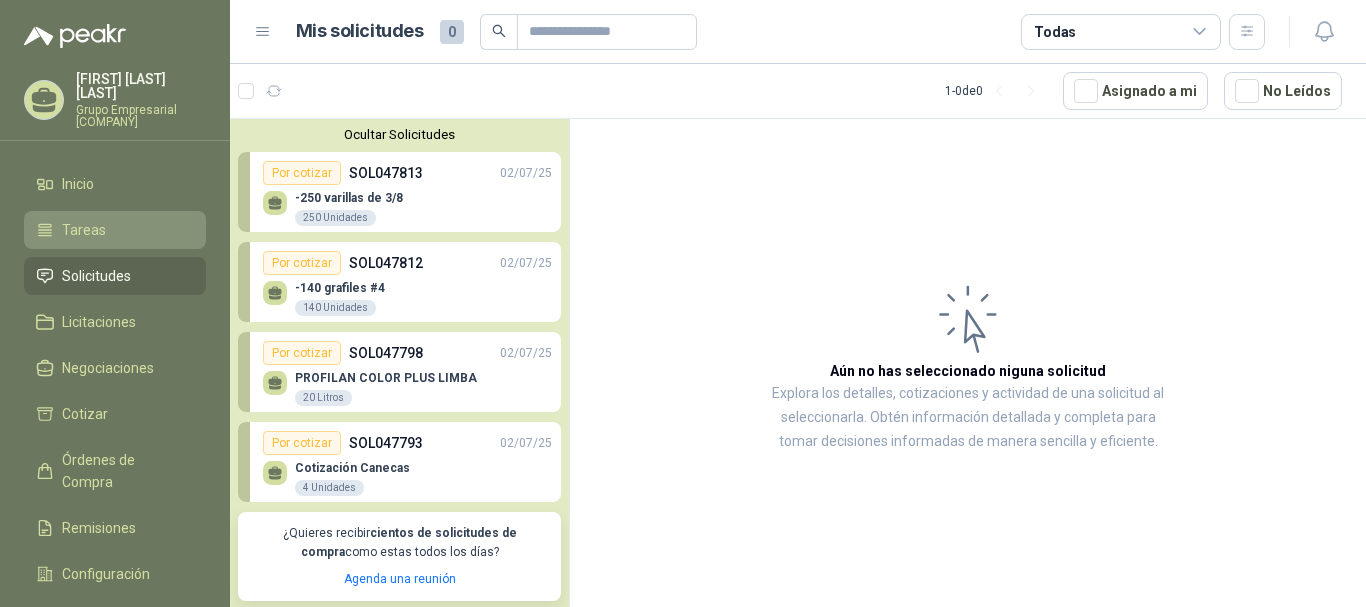 click on "Tareas" at bounding box center (84, 230) 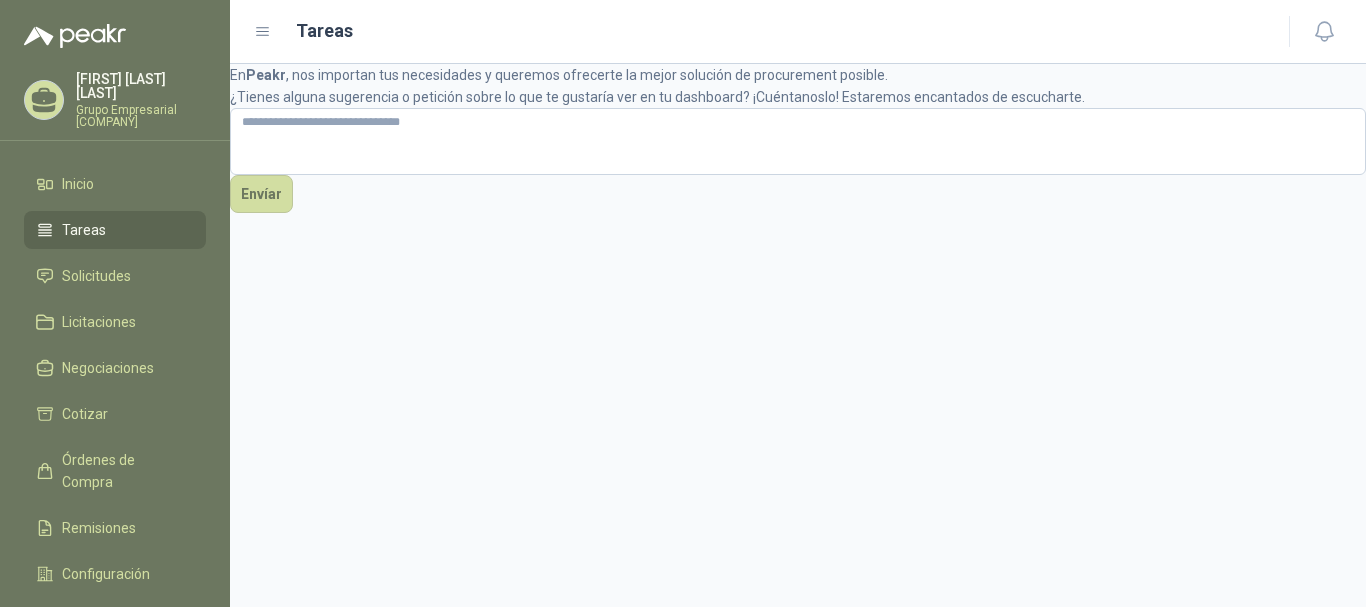 click on "[NAME] [LAST_NAME]" at bounding box center [141, 86] 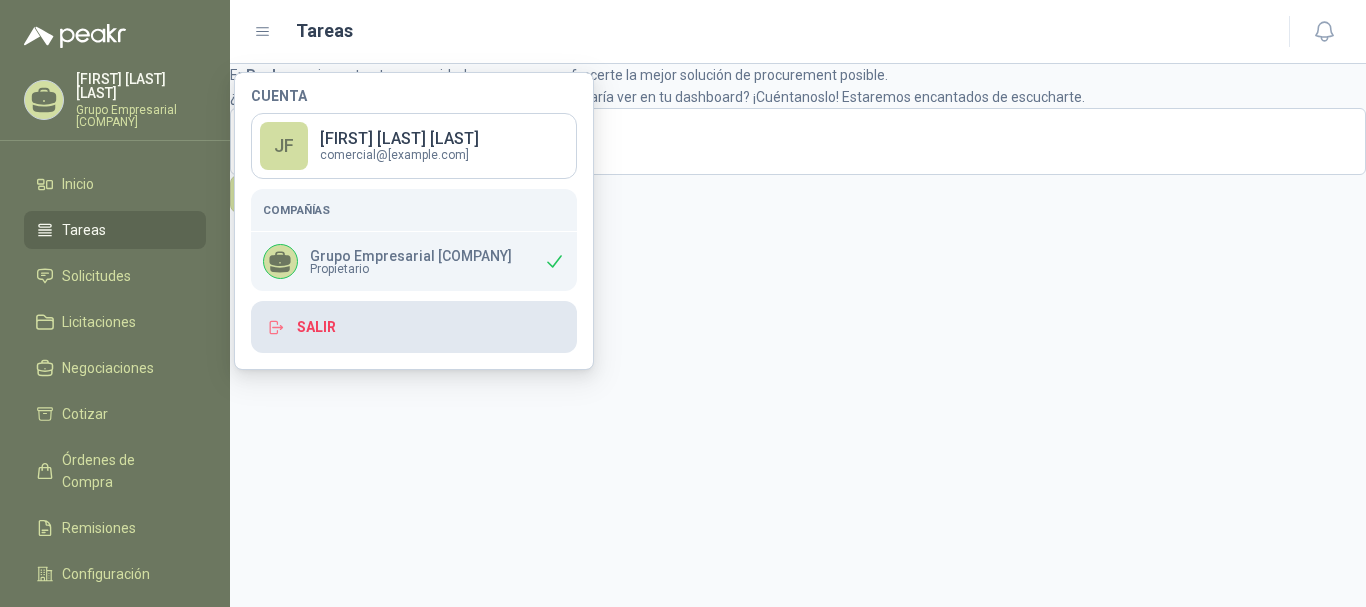 click on "Salir" at bounding box center [414, 327] 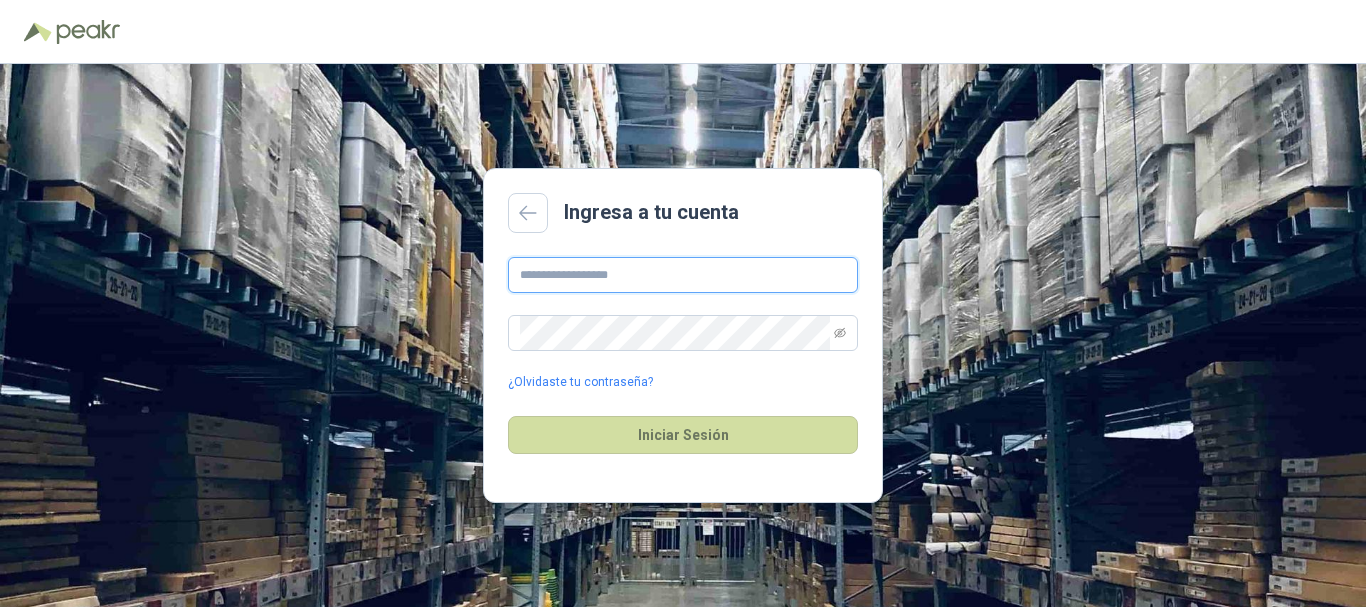 type on "**********" 